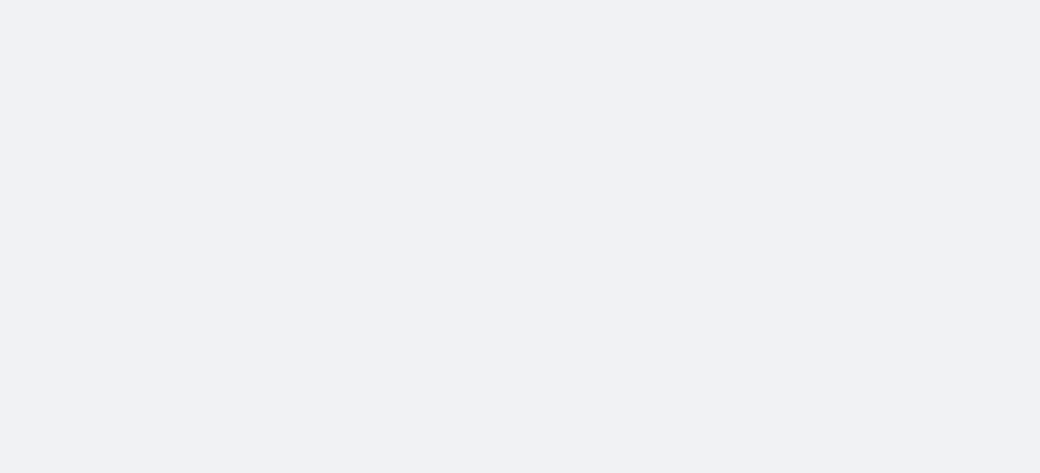 scroll, scrollTop: 0, scrollLeft: 0, axis: both 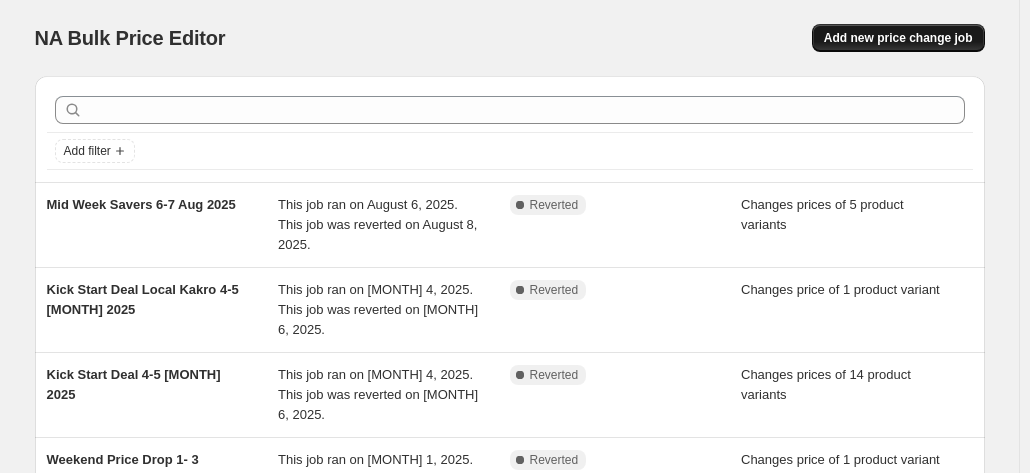 click on "Add new price change job" at bounding box center [898, 38] 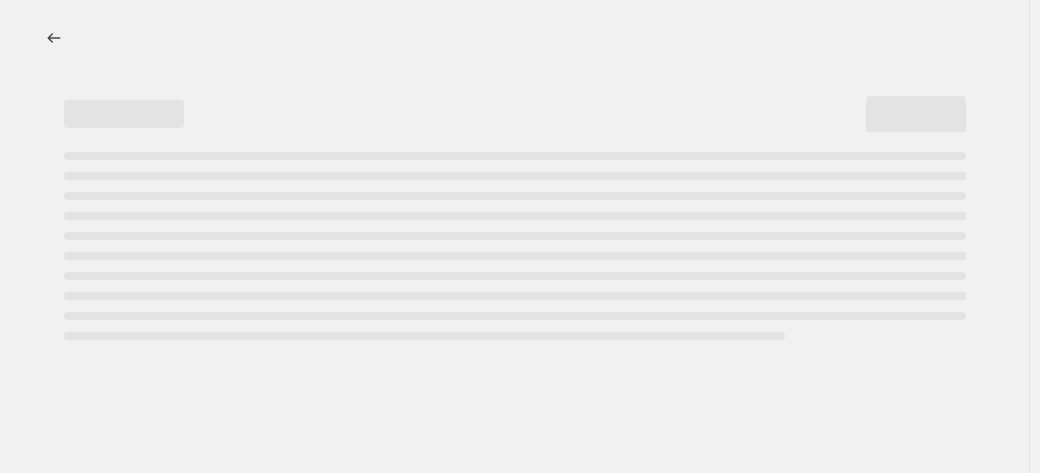 select on "percentage" 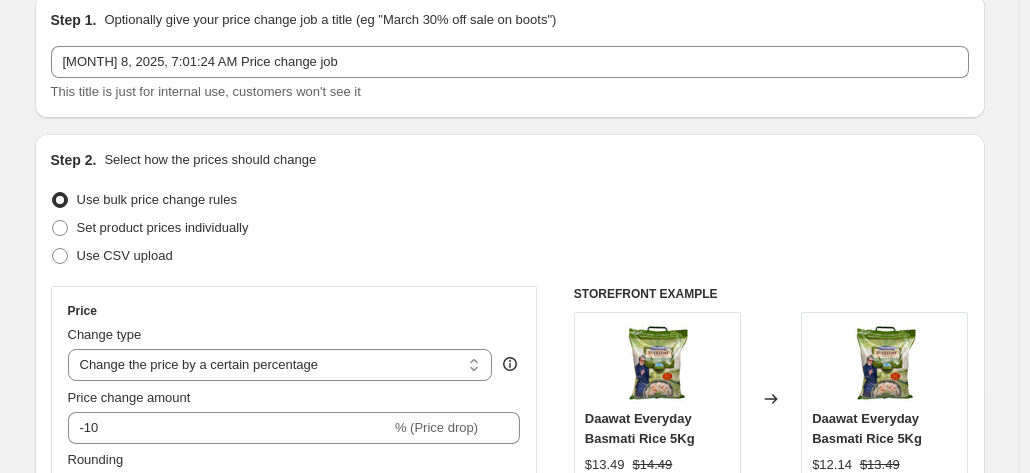 scroll, scrollTop: 100, scrollLeft: 0, axis: vertical 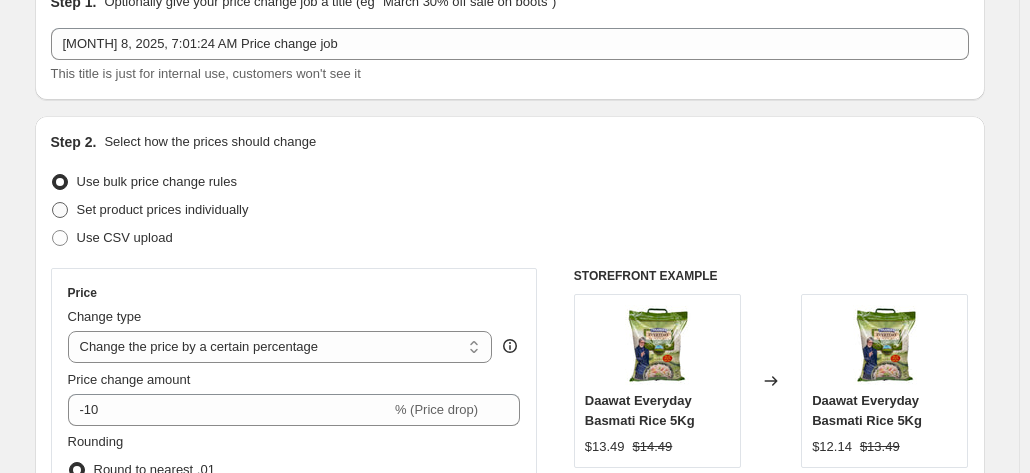 click on "Set product prices individually" at bounding box center (163, 209) 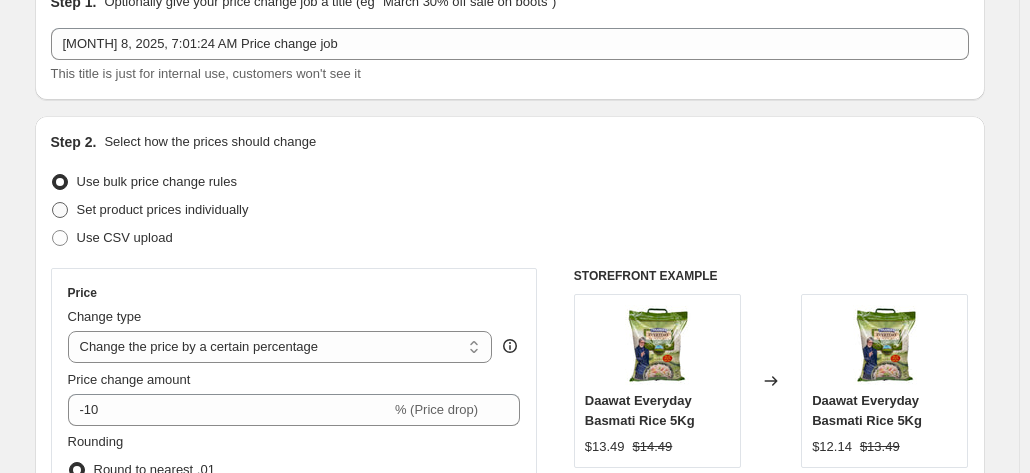 radio on "true" 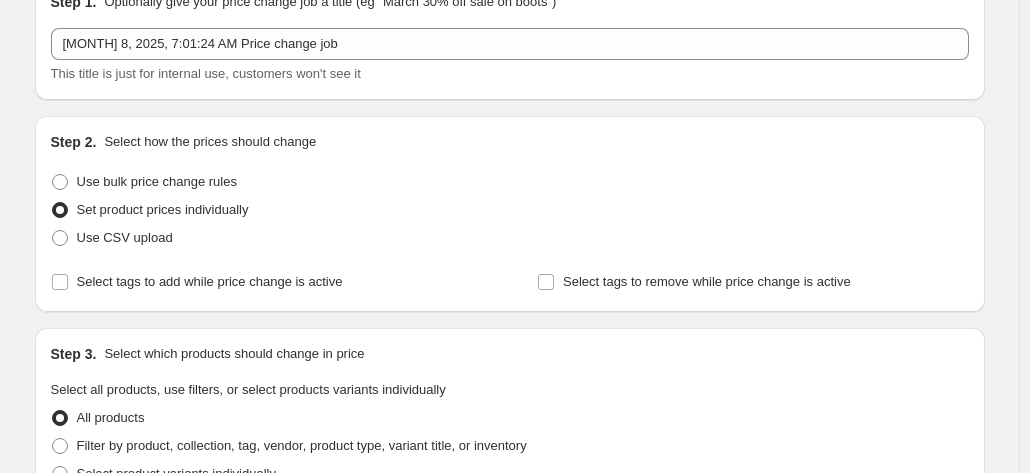 scroll, scrollTop: 200, scrollLeft: 0, axis: vertical 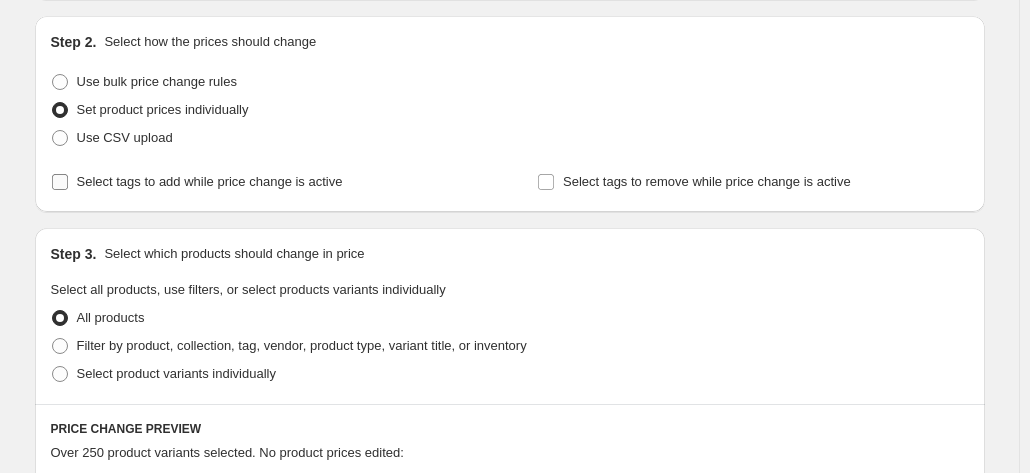 click on "Select tags to add while price change is active" at bounding box center (210, 181) 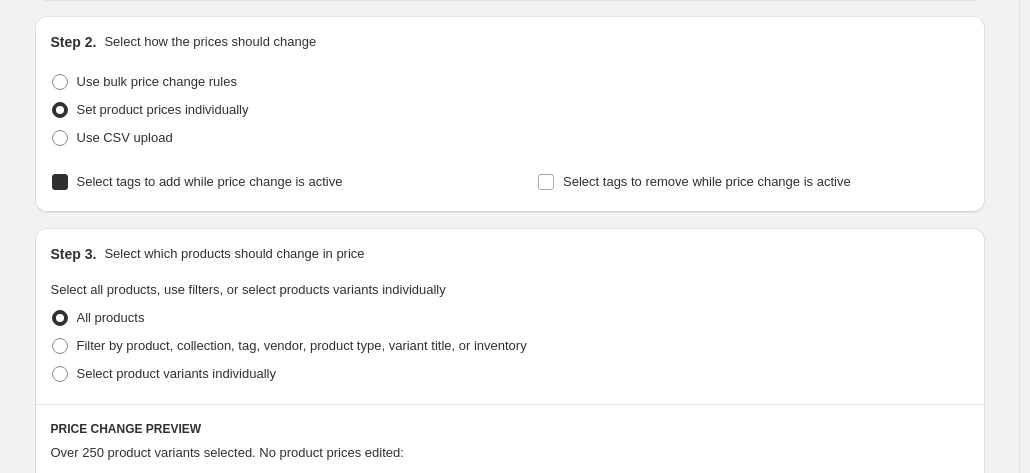 checkbox on "true" 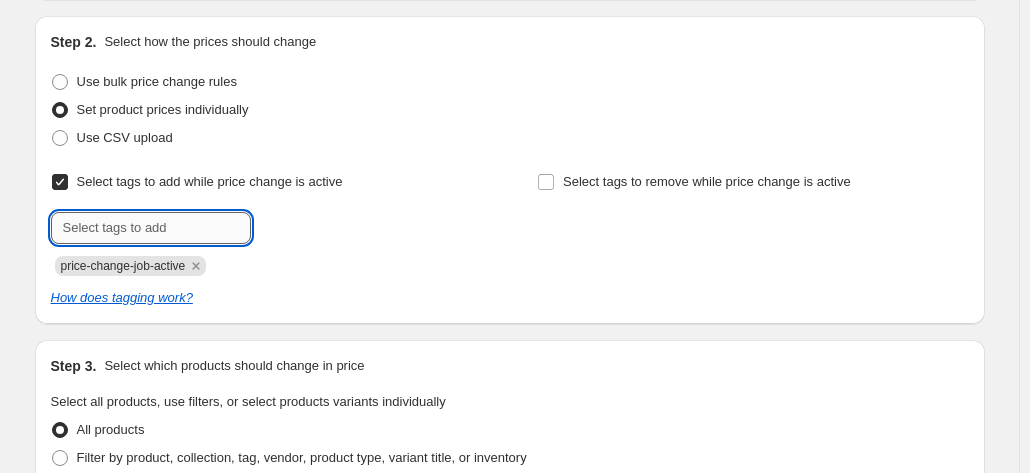 click at bounding box center (151, 228) 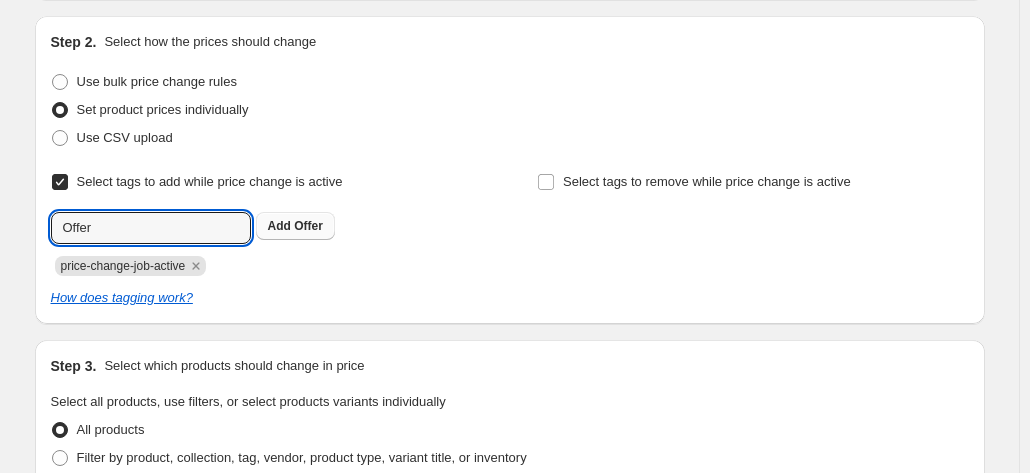 type on "Offer" 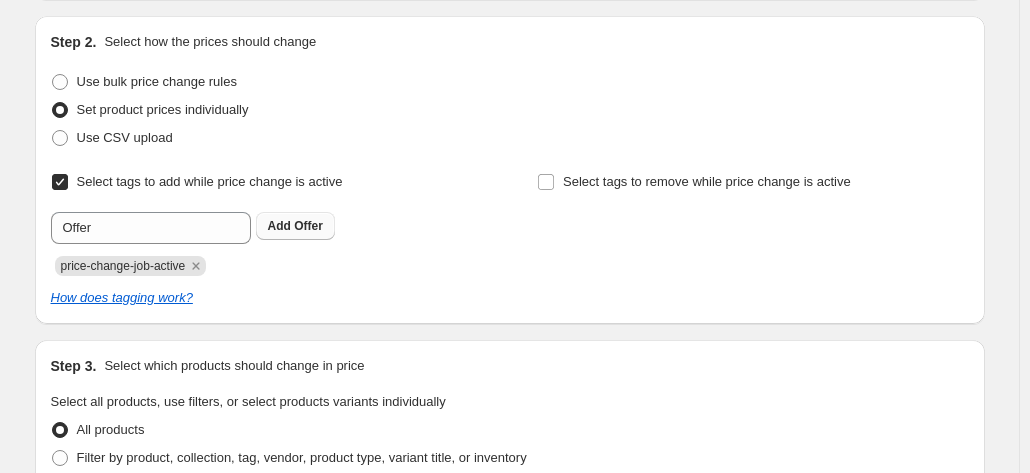 click on "Add   Offer" at bounding box center [295, 226] 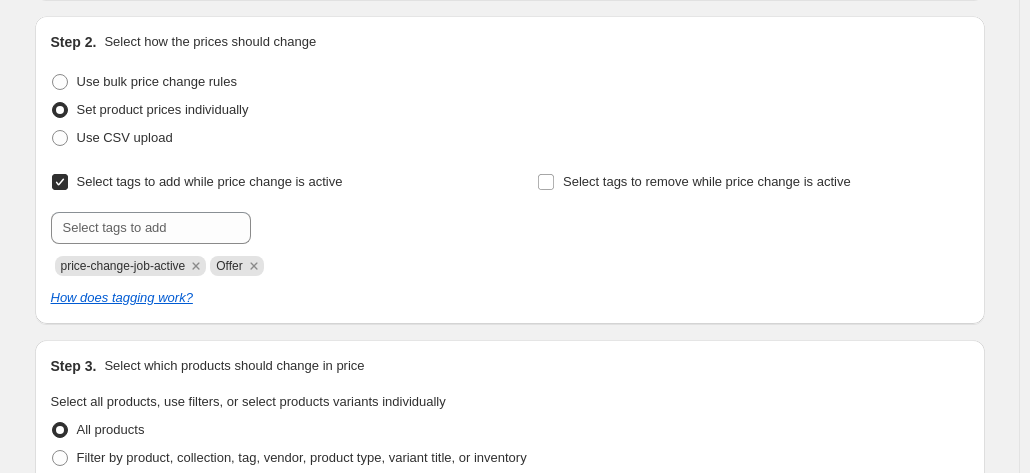 scroll, scrollTop: 300, scrollLeft: 0, axis: vertical 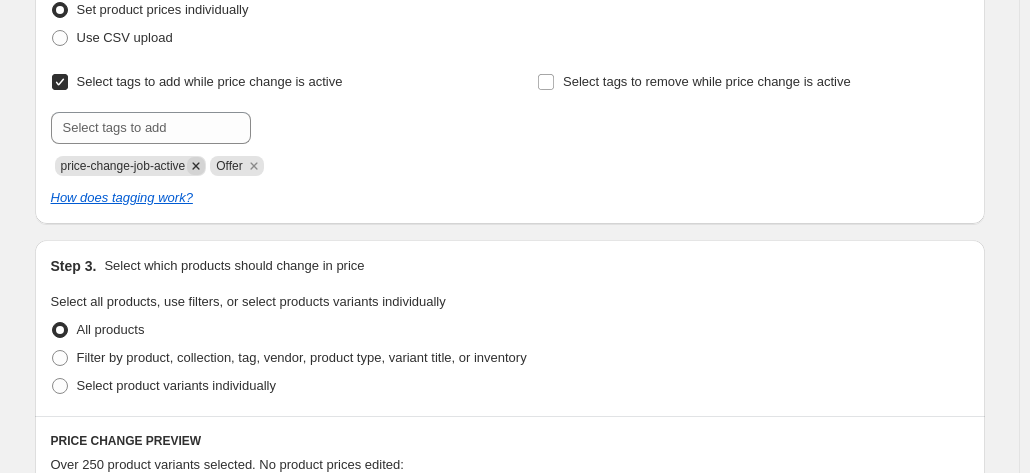 click 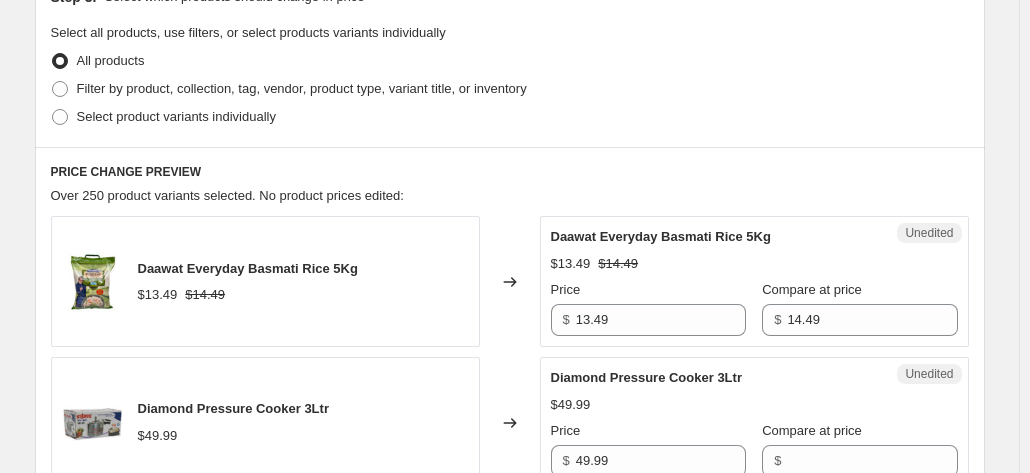 scroll, scrollTop: 600, scrollLeft: 0, axis: vertical 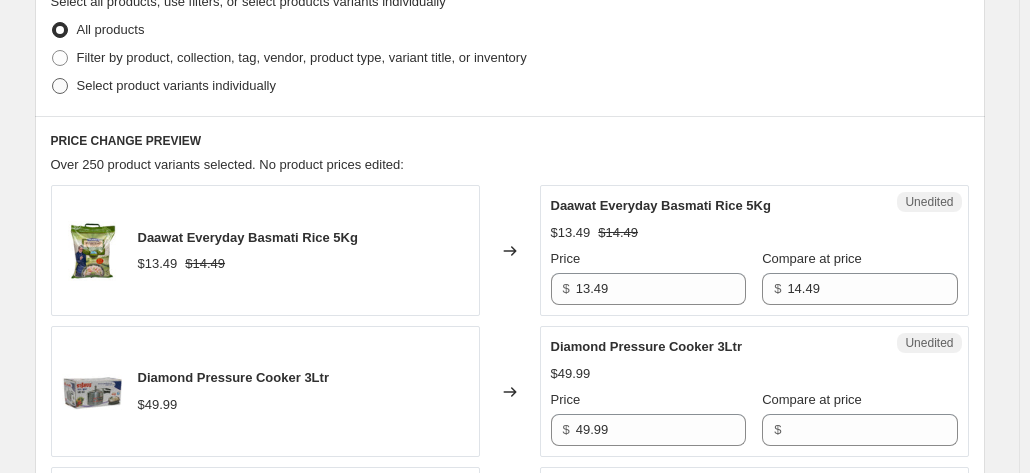 click on "Select product variants individually" at bounding box center (176, 85) 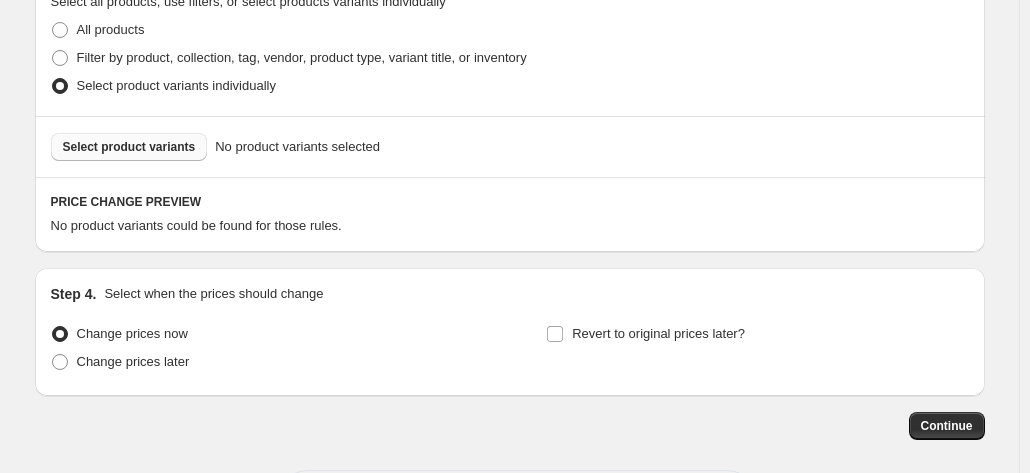 click on "Select product variants" at bounding box center (129, 147) 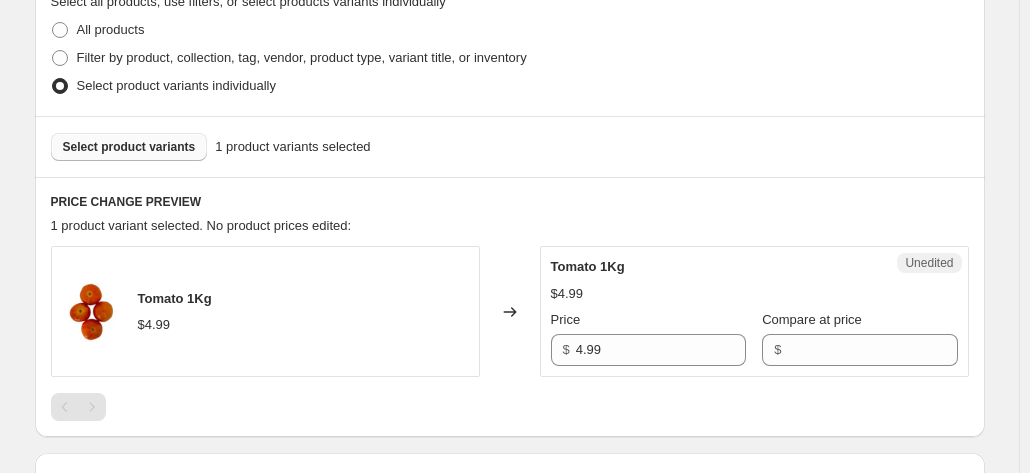 click on "Select product variants" at bounding box center (129, 147) 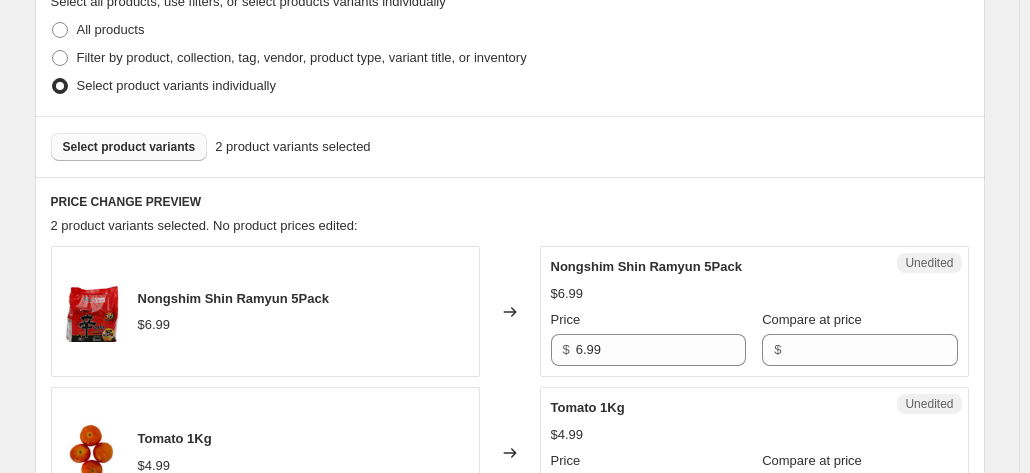 scroll, scrollTop: 500, scrollLeft: 0, axis: vertical 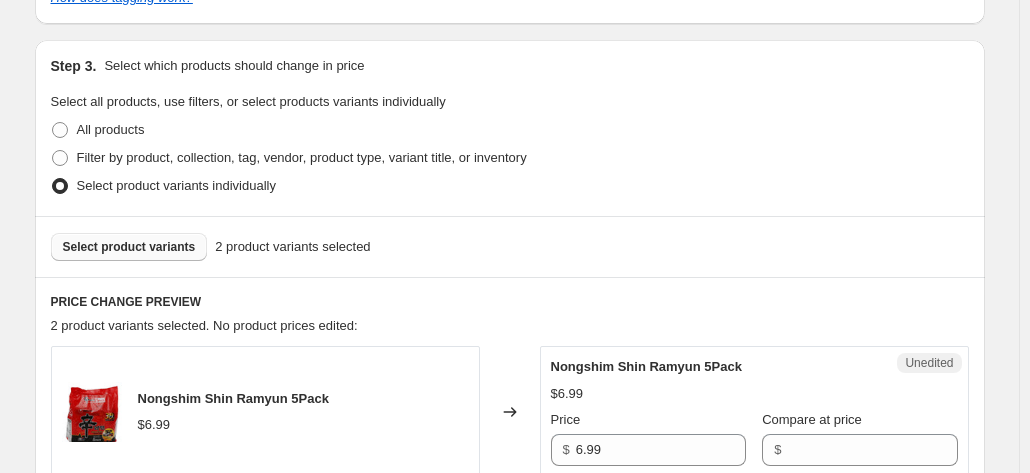 click on "Select product variants" at bounding box center (129, 247) 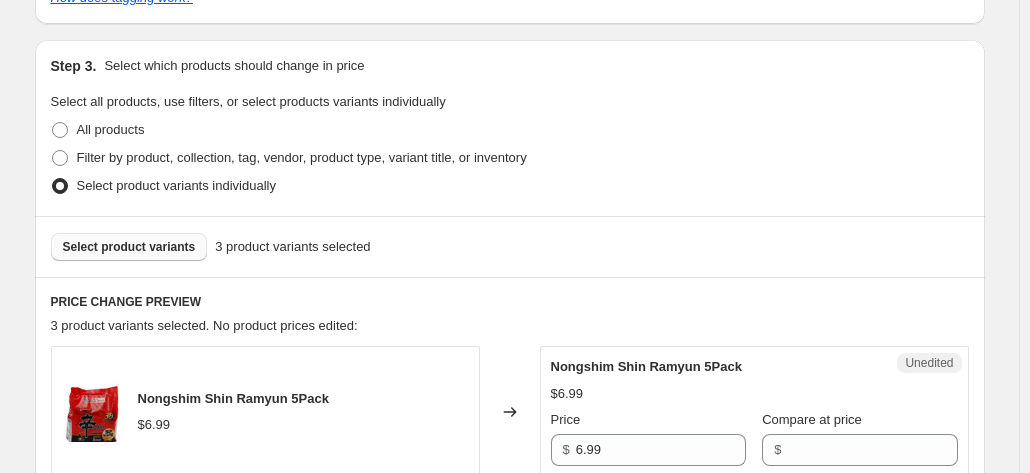 click on "Select product variants" at bounding box center (129, 247) 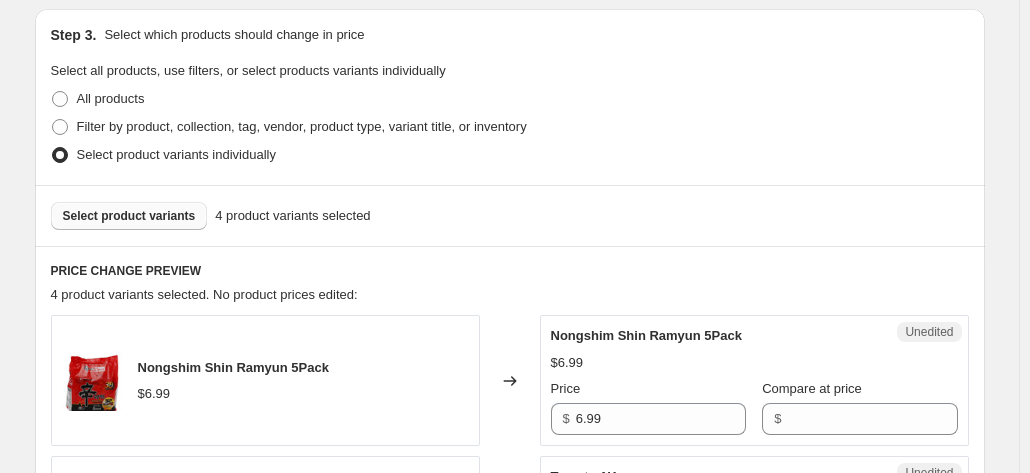 scroll, scrollTop: 500, scrollLeft: 0, axis: vertical 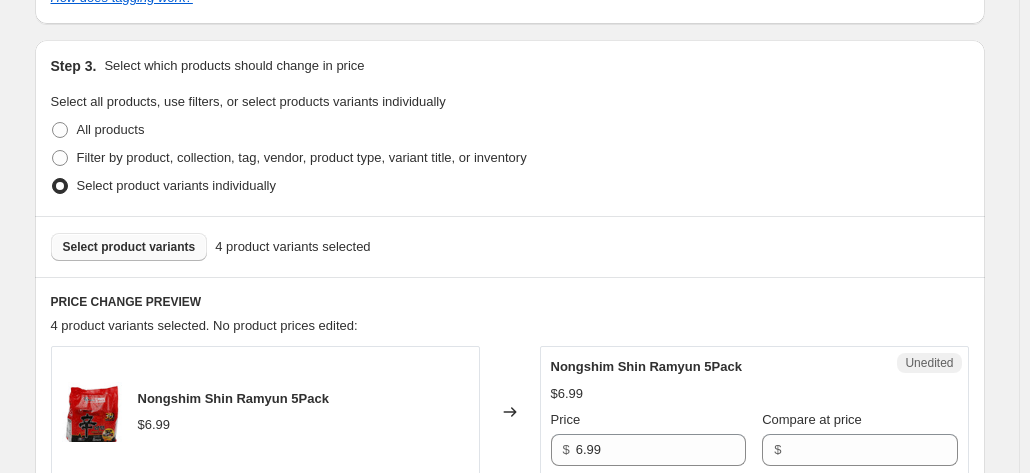 click on "Select product variants" at bounding box center [129, 247] 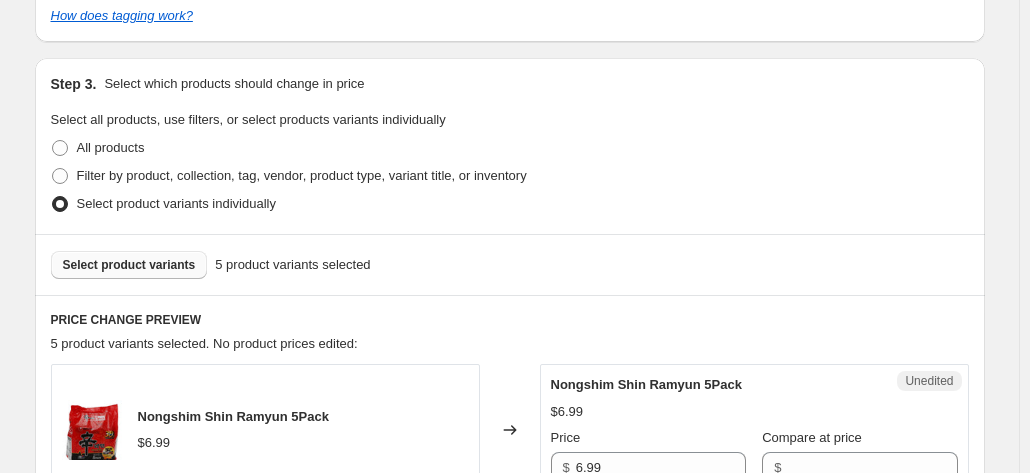 scroll, scrollTop: 500, scrollLeft: 0, axis: vertical 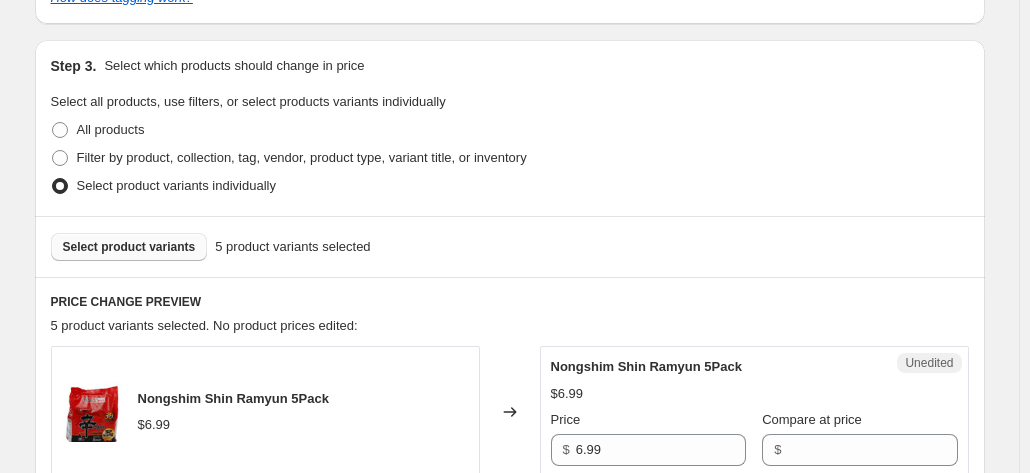 click on "Select product variants" at bounding box center [129, 247] 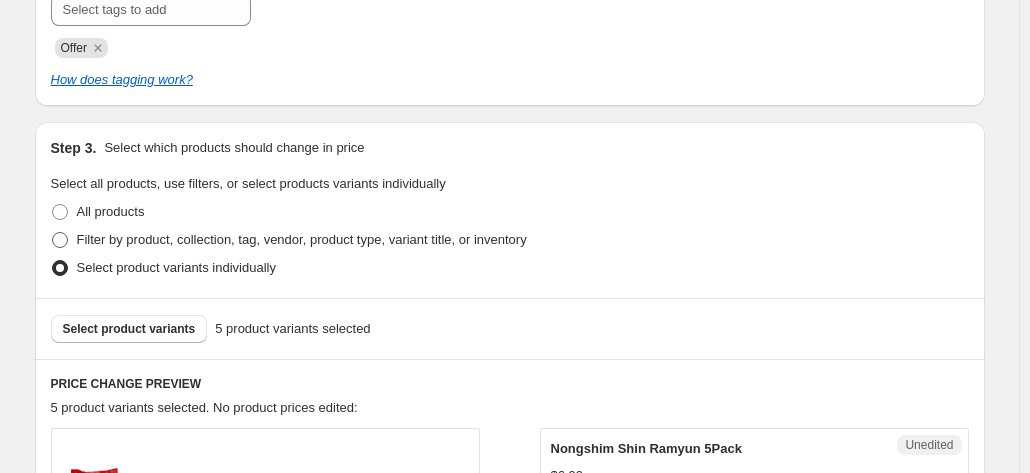 scroll, scrollTop: 400, scrollLeft: 0, axis: vertical 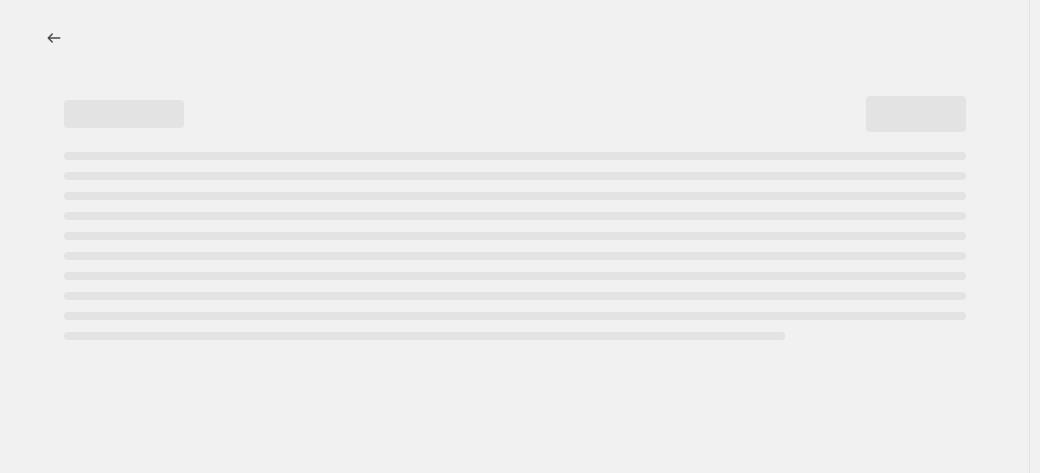 select on "percentage" 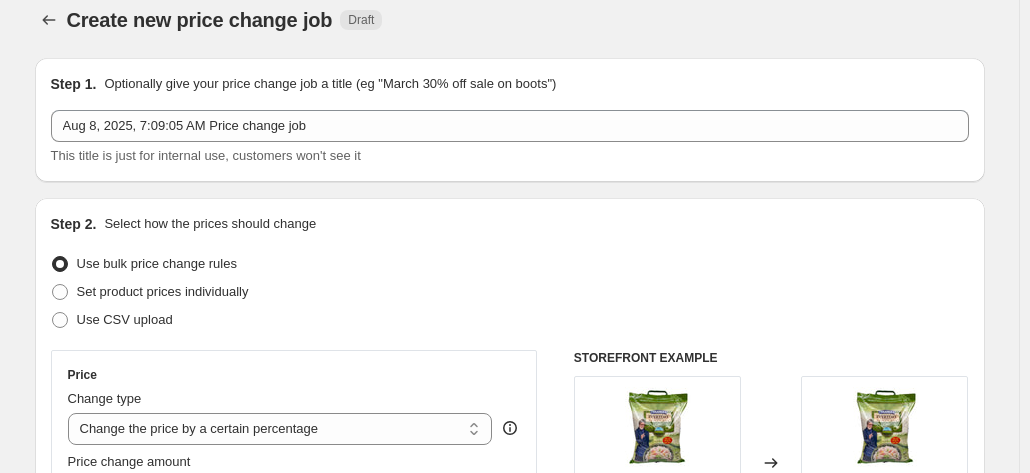 scroll, scrollTop: 0, scrollLeft: 0, axis: both 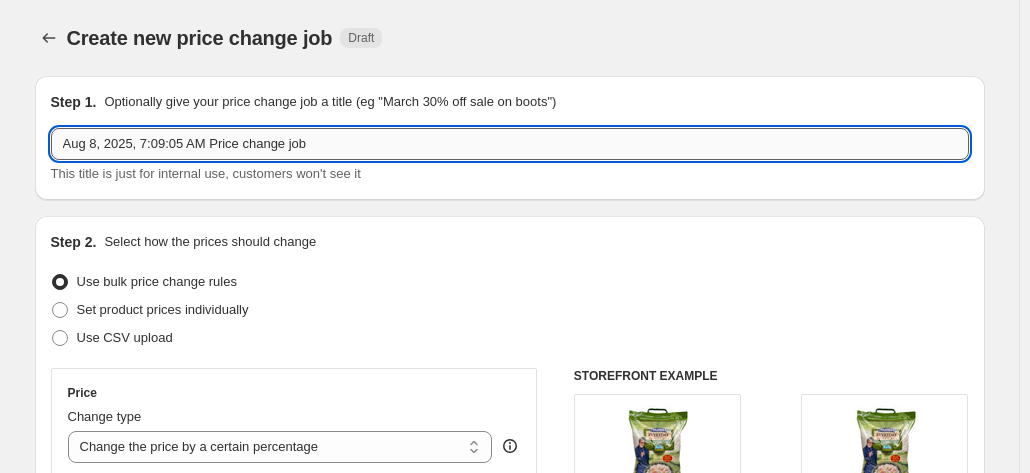 click on "Aug 8, 2025, 7:09:05 AM Price change job" at bounding box center [510, 144] 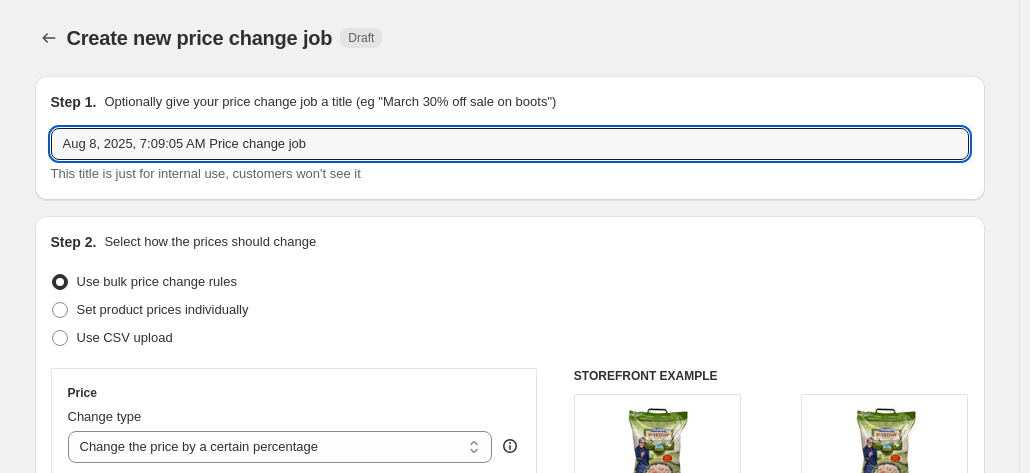 drag, startPoint x: 365, startPoint y: 153, endPoint x: -362, endPoint y: 141, distance: 727.09906 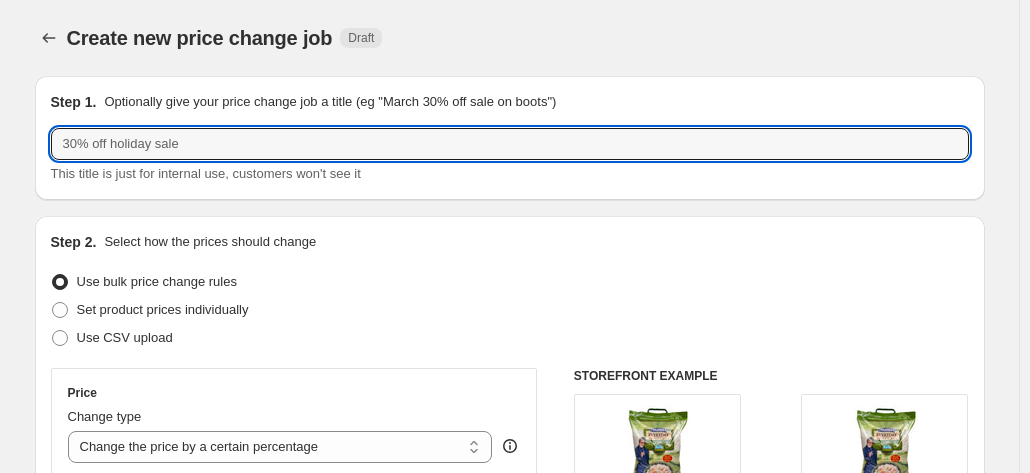type on "W" 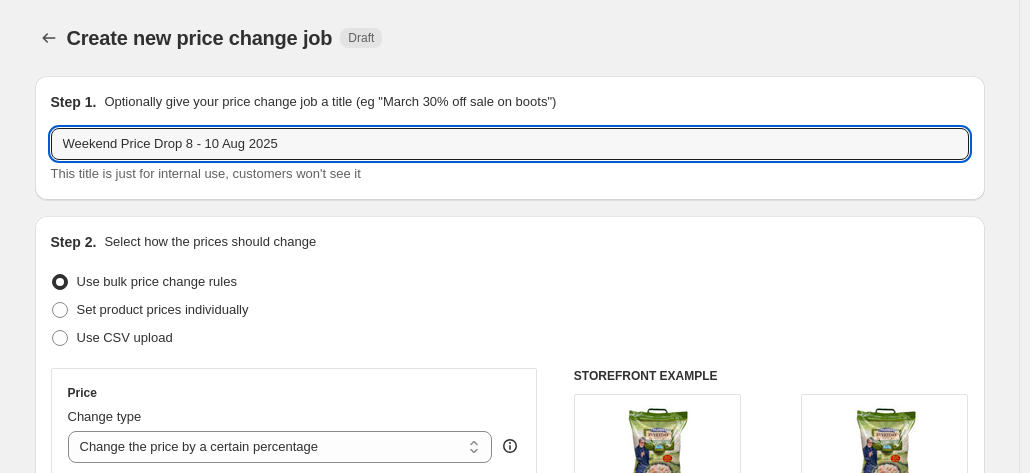 type on "Weekend Price Drop [DATE] - [DATE] 2025" 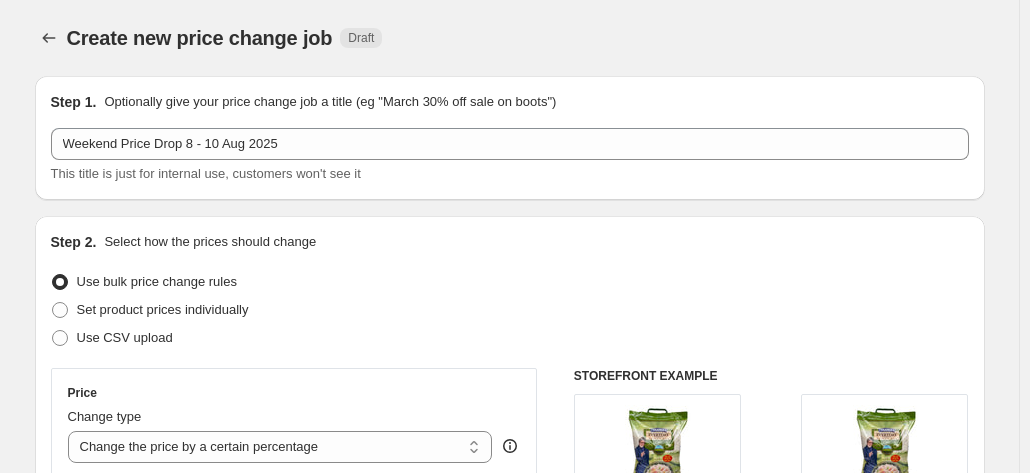 click on "Use CSV upload" at bounding box center (510, 338) 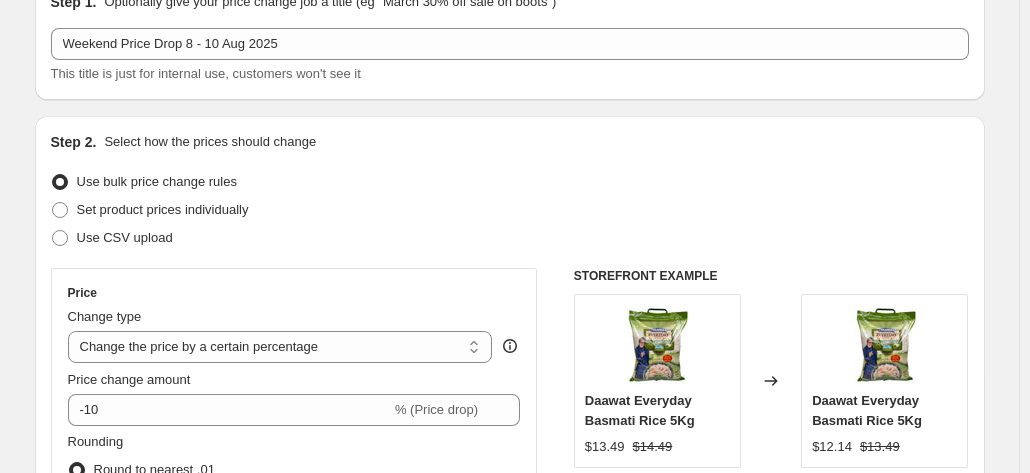 scroll, scrollTop: 200, scrollLeft: 0, axis: vertical 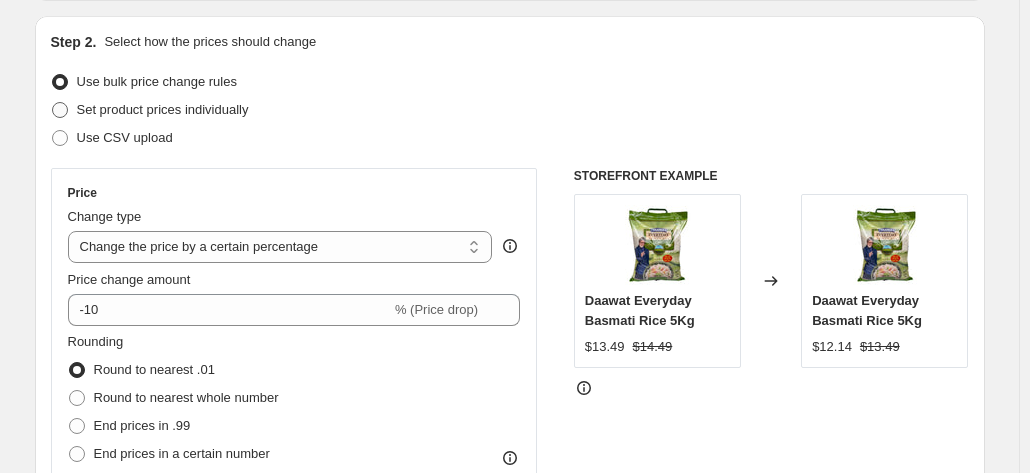click on "Set product prices individually" at bounding box center [163, 109] 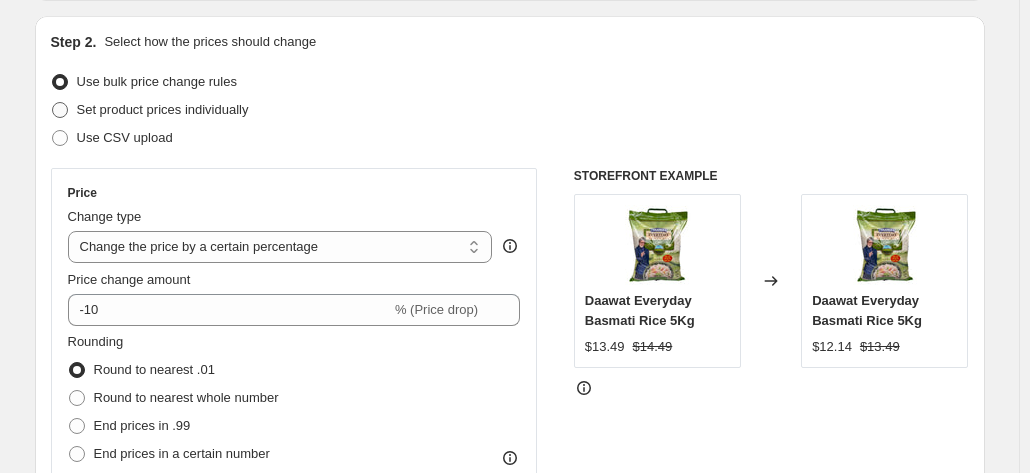 radio on "true" 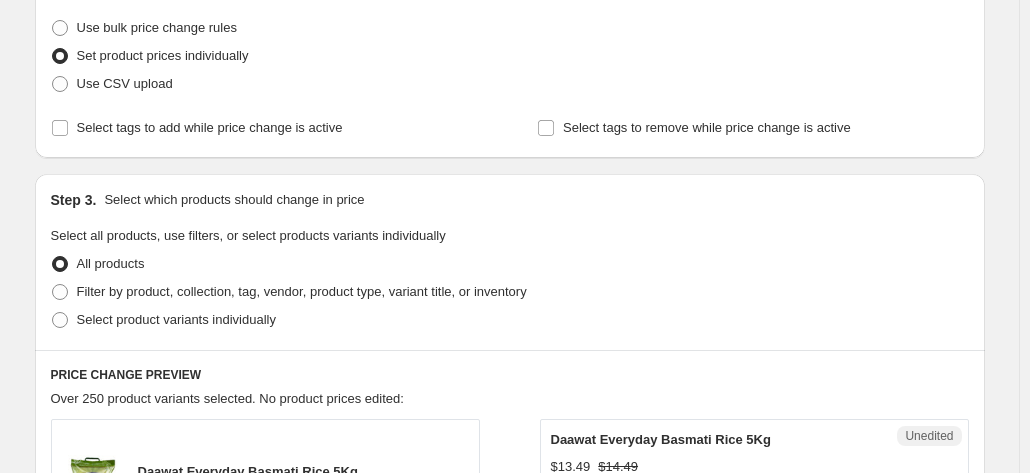 scroll, scrollTop: 300, scrollLeft: 0, axis: vertical 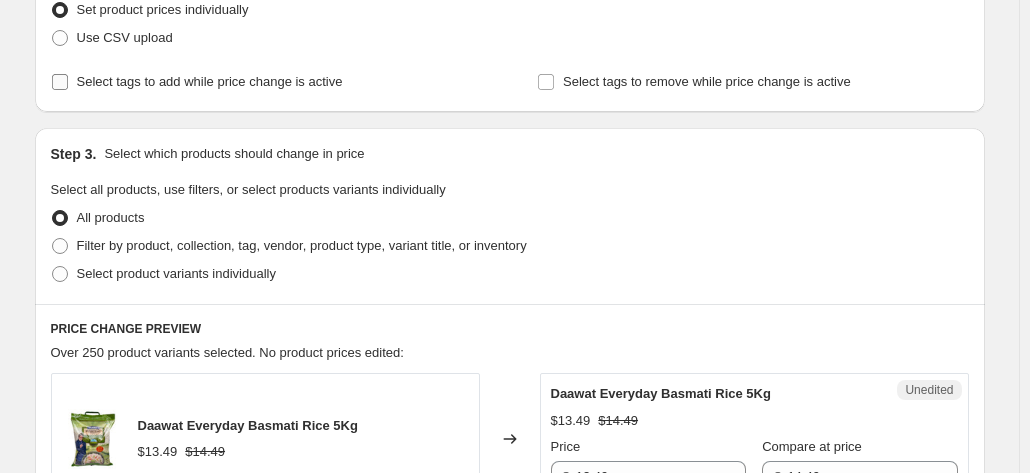 click on "Select tags to add while price change is active" at bounding box center (210, 81) 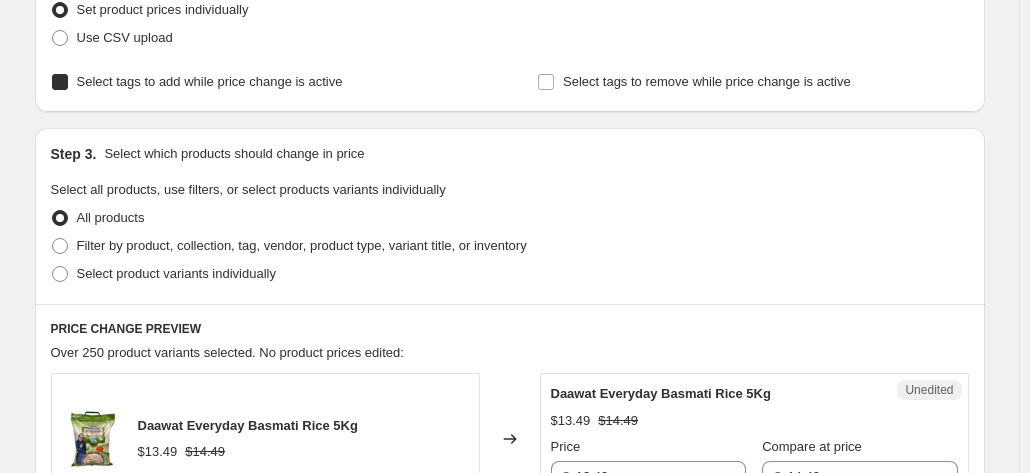 checkbox on "true" 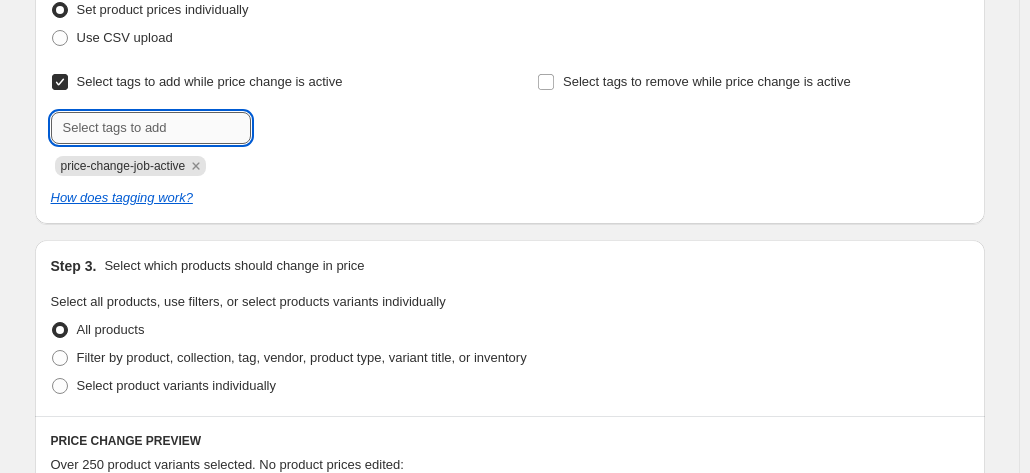 click at bounding box center [151, 128] 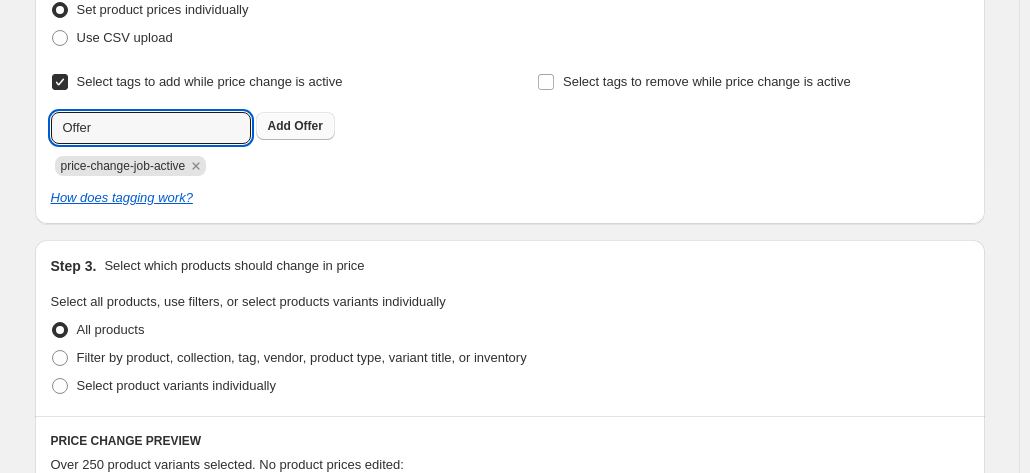 type on "Offer" 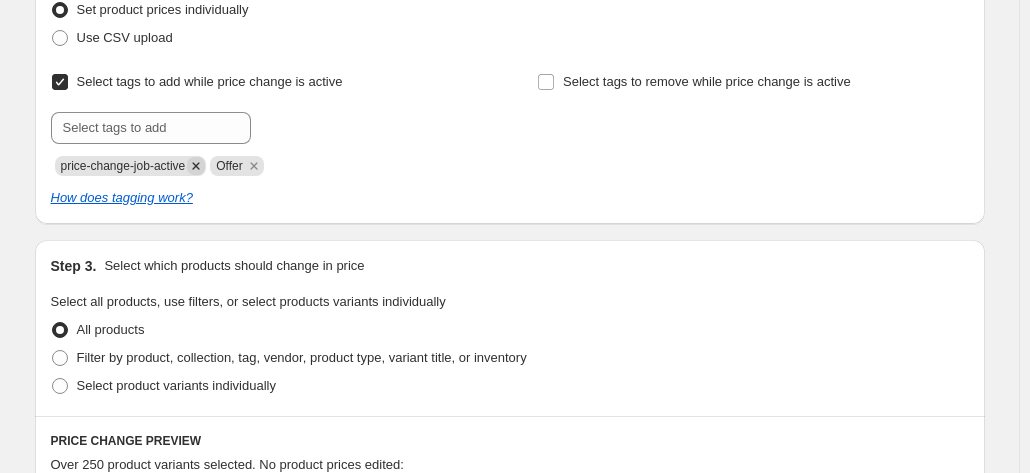 click 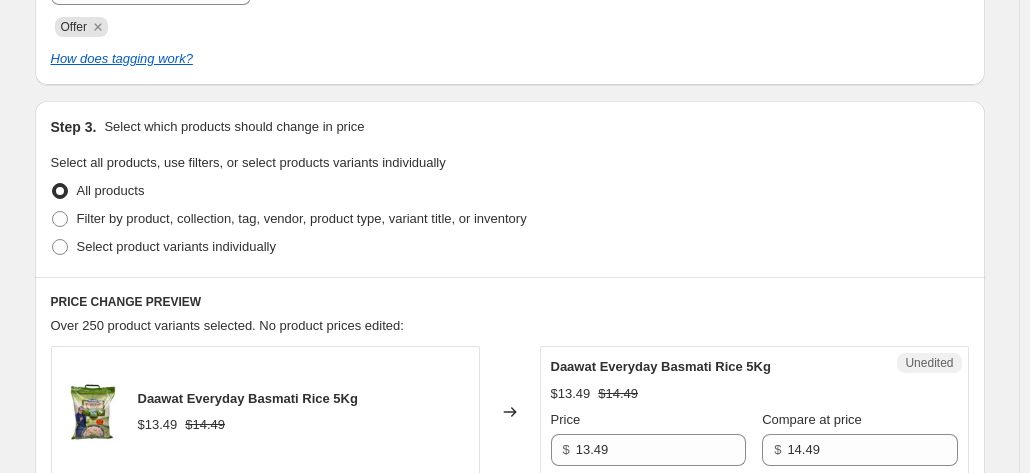 scroll, scrollTop: 500, scrollLeft: 0, axis: vertical 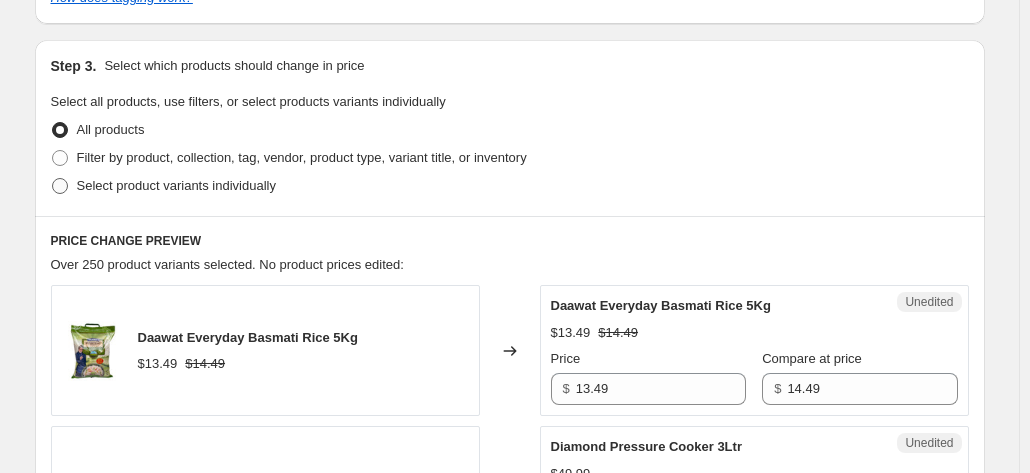 drag, startPoint x: 158, startPoint y: 187, endPoint x: 191, endPoint y: 190, distance: 33.13608 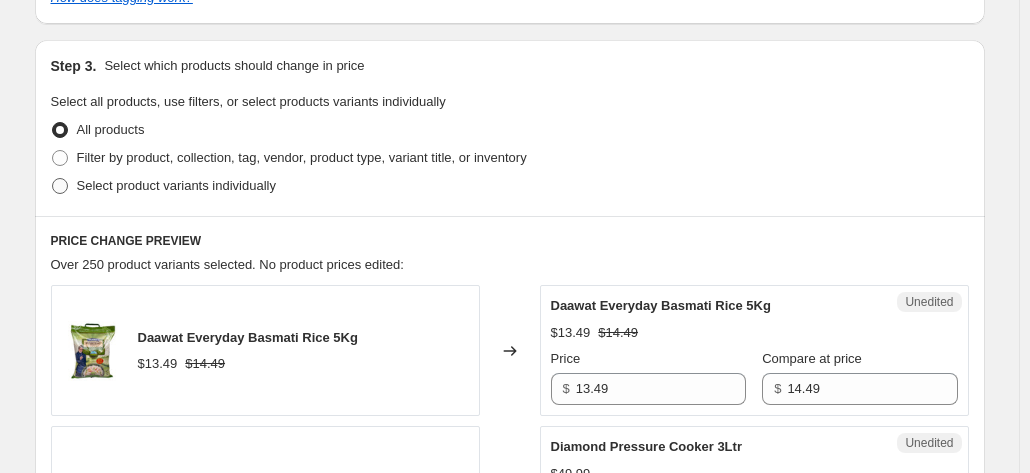radio on "true" 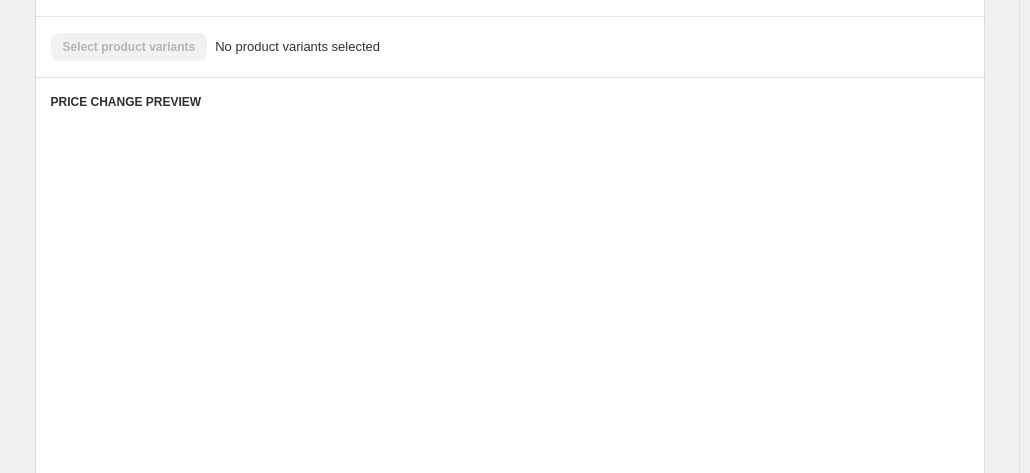 scroll, scrollTop: 688, scrollLeft: 0, axis: vertical 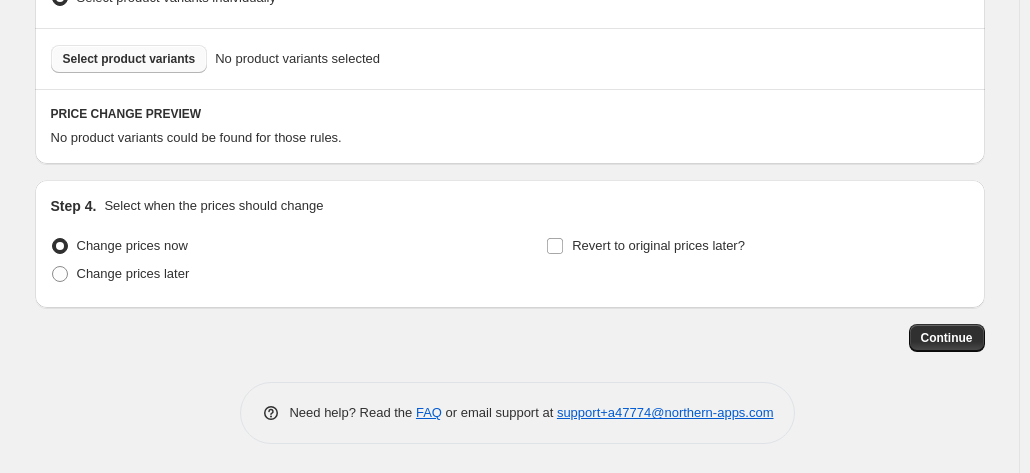 click on "Select product variants" at bounding box center (129, 59) 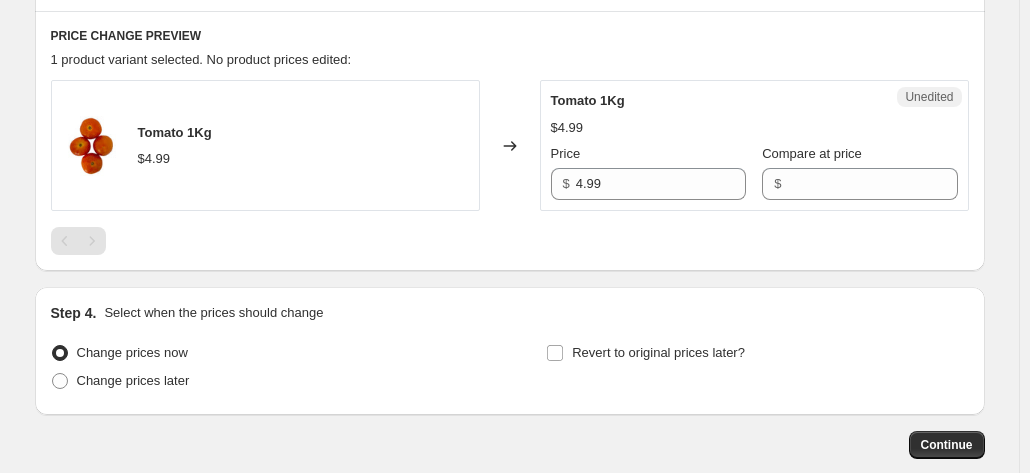 scroll, scrollTop: 572, scrollLeft: 0, axis: vertical 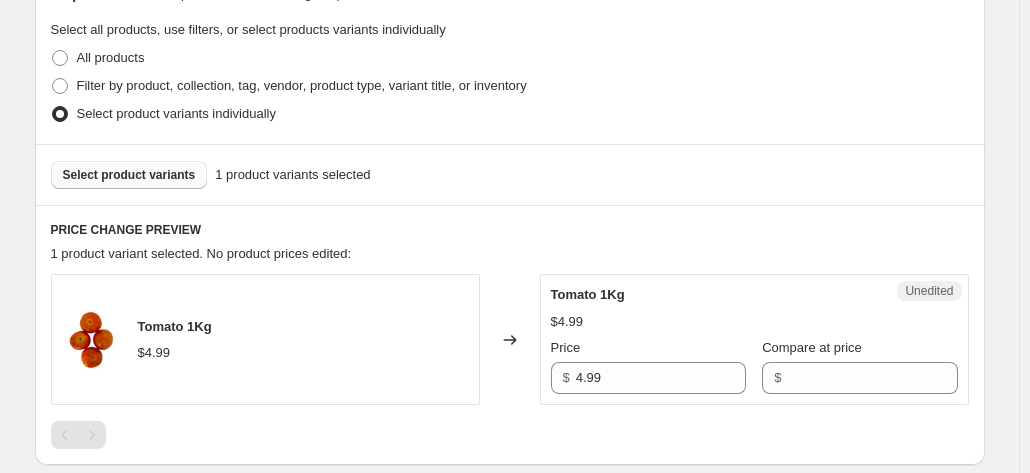 click on "Select product variants" at bounding box center [129, 175] 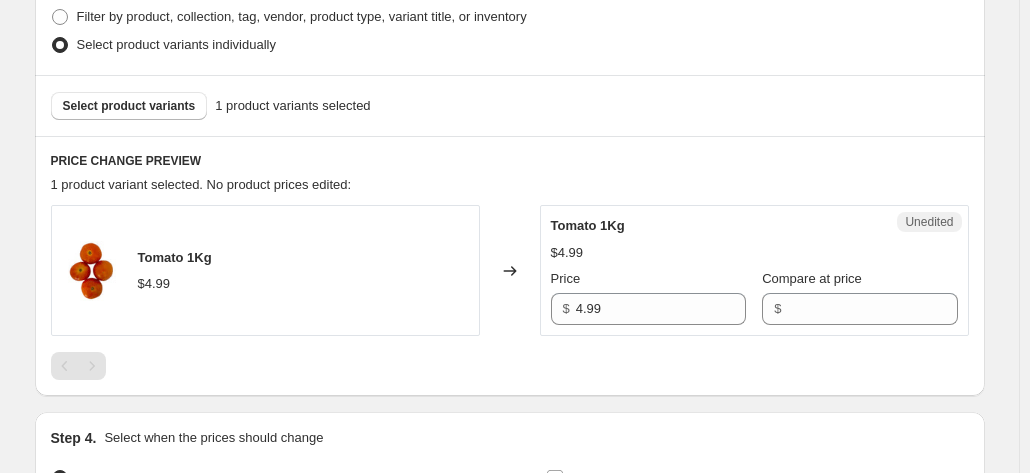 scroll, scrollTop: 672, scrollLeft: 0, axis: vertical 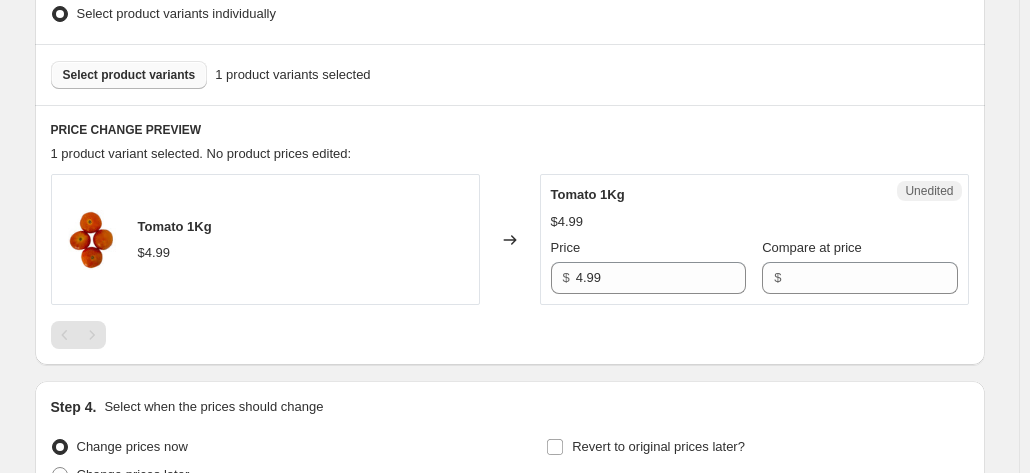 click on "Select product variants" at bounding box center (129, 75) 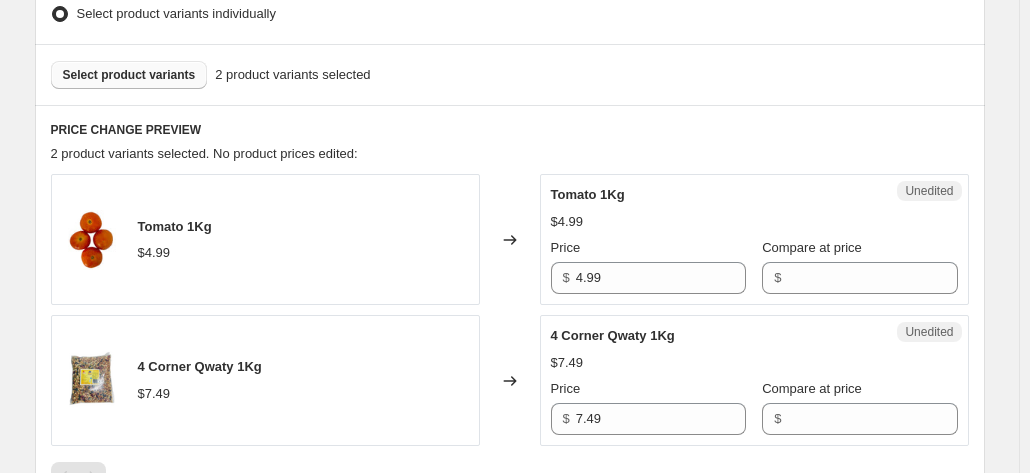 click on "Select product variants" at bounding box center (129, 75) 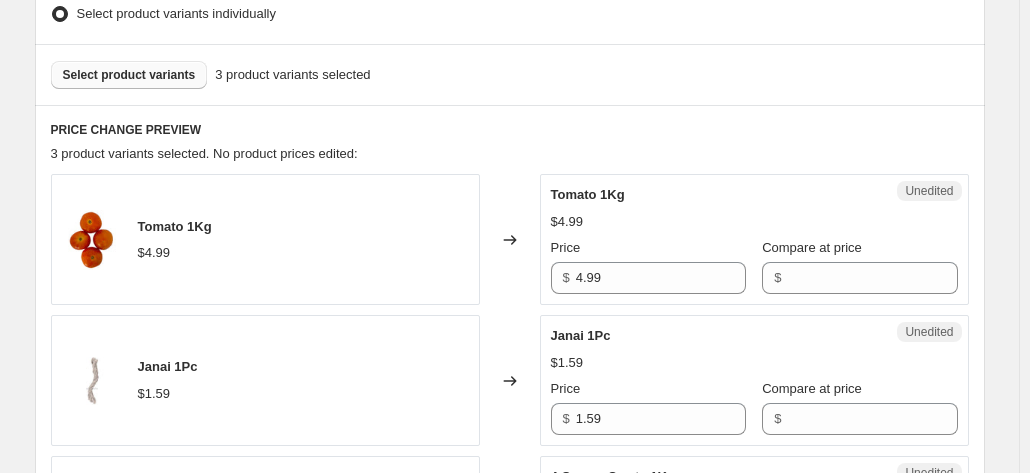 click on "Select product variants" at bounding box center [129, 75] 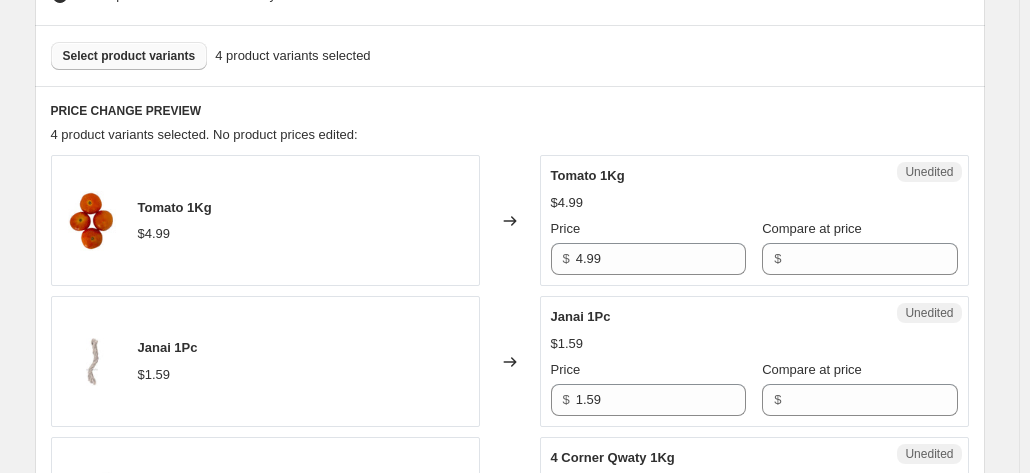 scroll, scrollTop: 572, scrollLeft: 0, axis: vertical 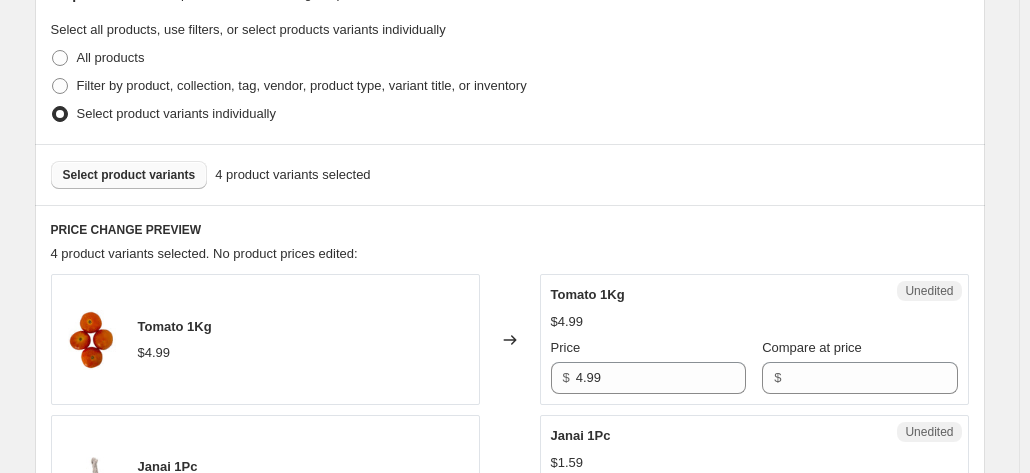 click on "Select product variants" at bounding box center (129, 175) 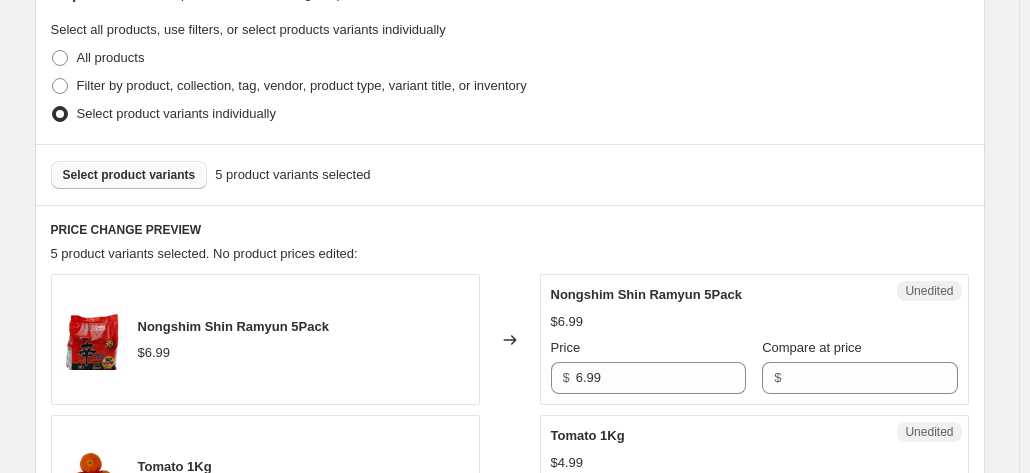 click on "Select product variants" at bounding box center [129, 175] 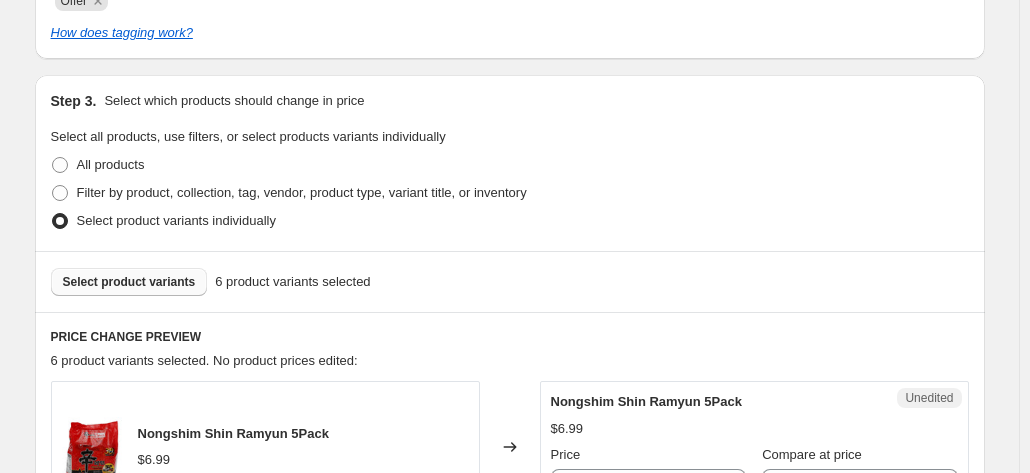 scroll, scrollTop: 472, scrollLeft: 0, axis: vertical 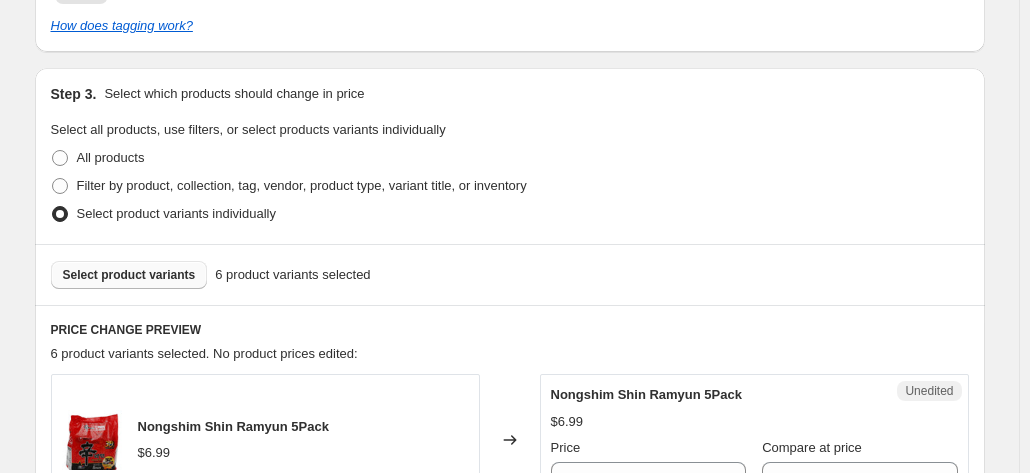 click on "Select product variants" at bounding box center [129, 275] 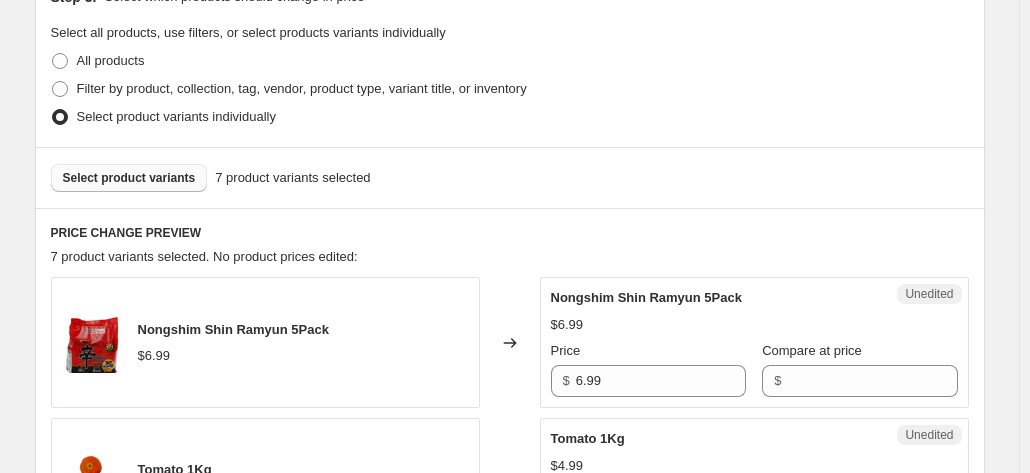 scroll, scrollTop: 572, scrollLeft: 0, axis: vertical 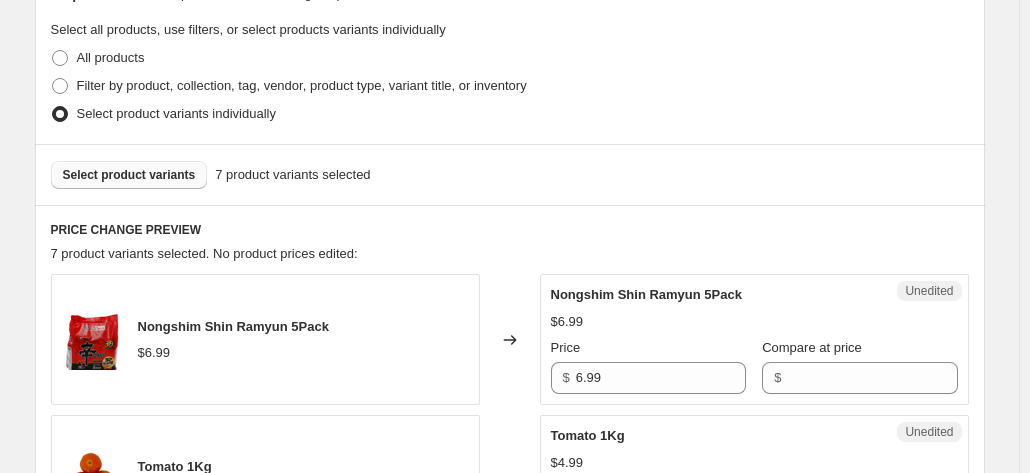 click on "Select product variants" at bounding box center (129, 175) 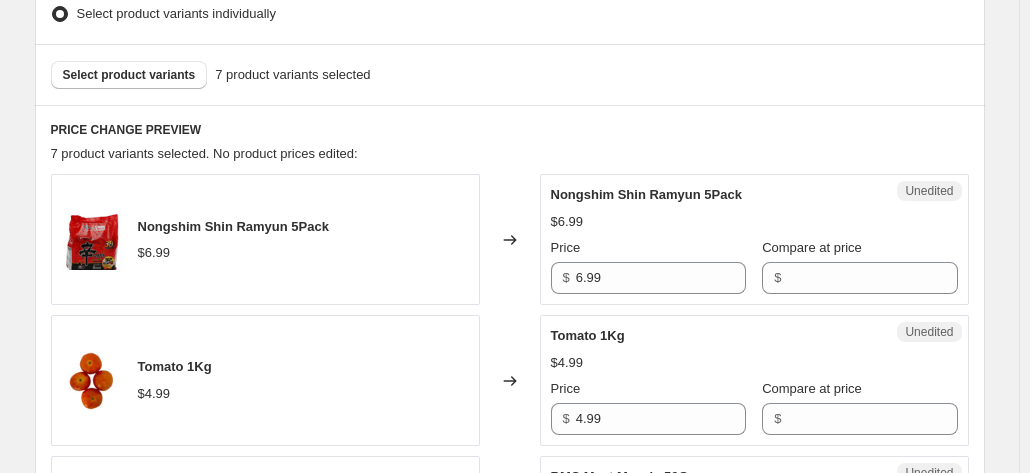 scroll, scrollTop: 772, scrollLeft: 0, axis: vertical 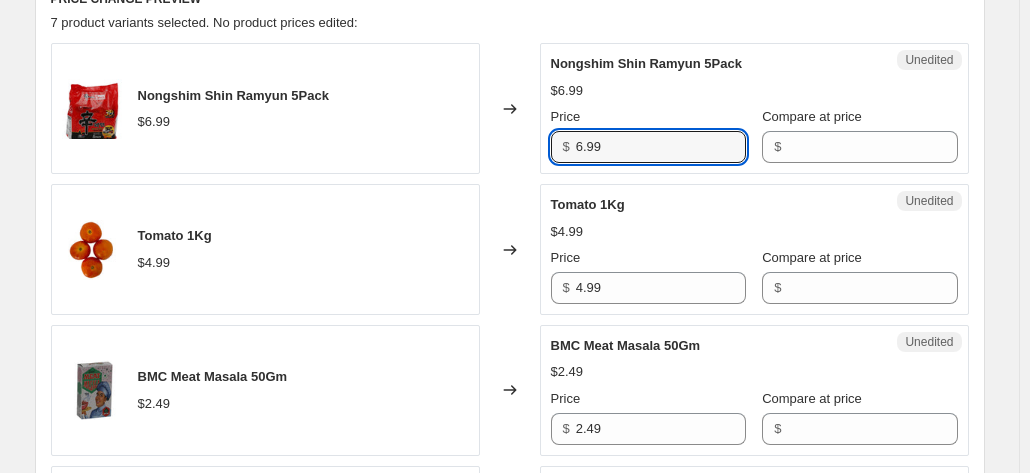 click on "Nongshim Shin Ramyun 5Pack $6.99 Price $ 6.99 Compare at price $" at bounding box center (754, 108) 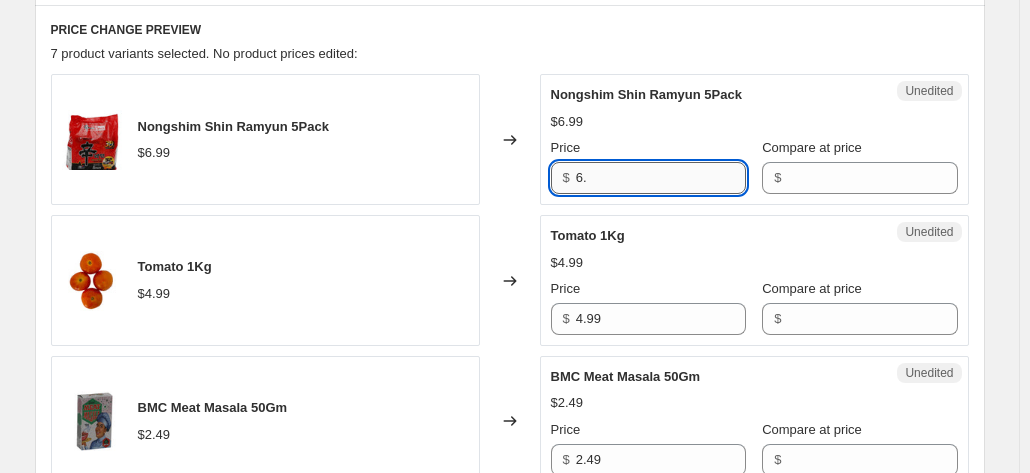 type on "6" 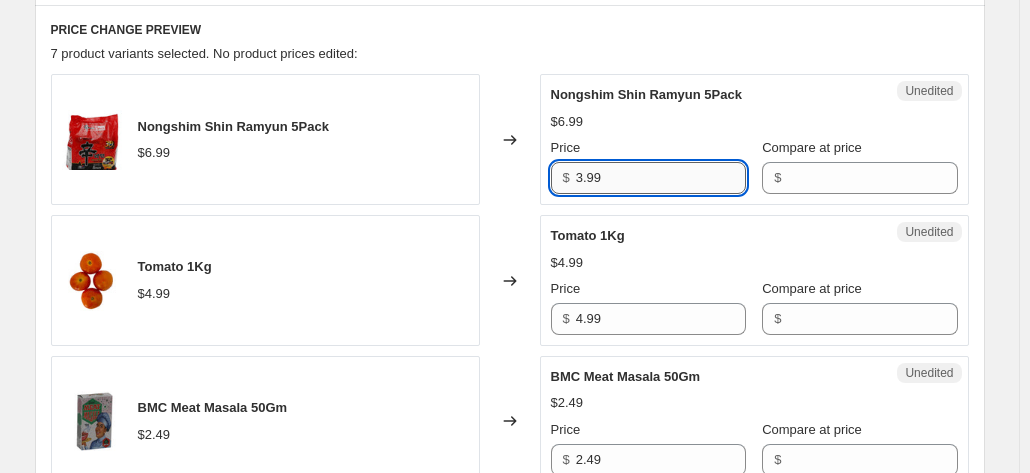 type on "3.99" 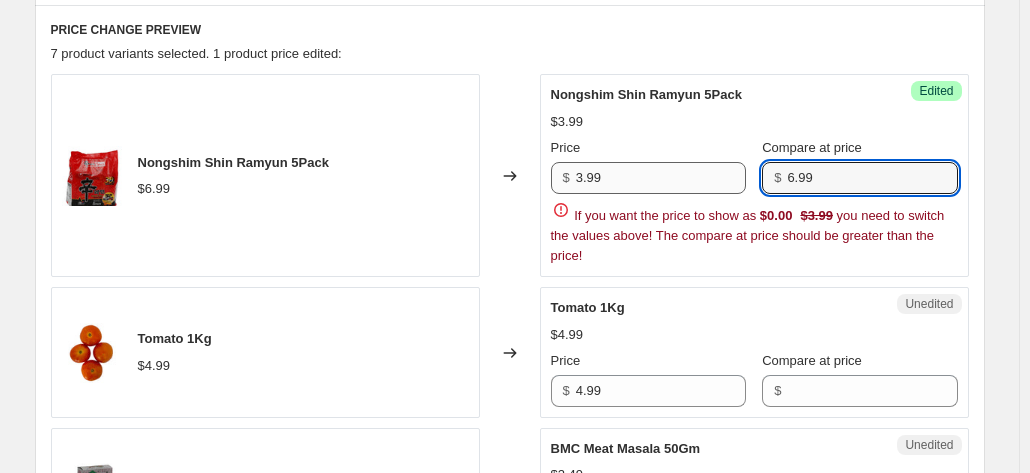 type on "6.99" 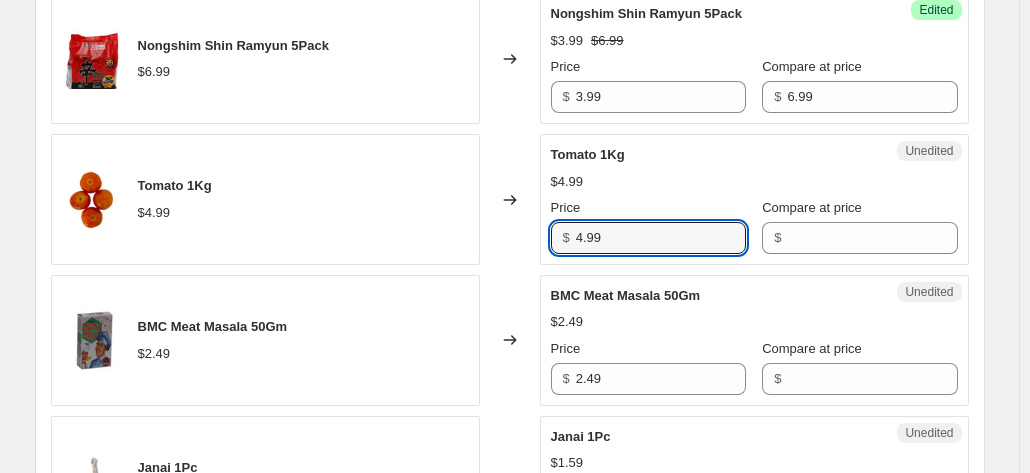 scroll, scrollTop: 872, scrollLeft: 0, axis: vertical 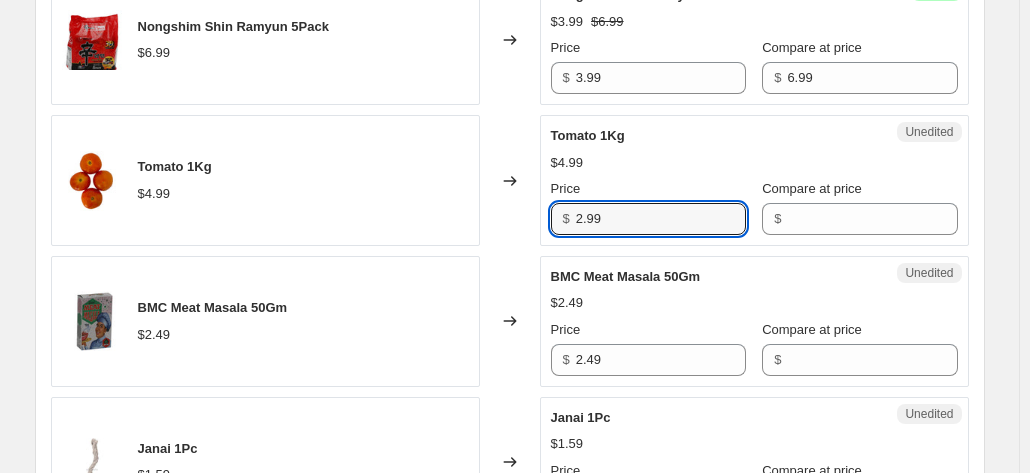 type on "2.99" 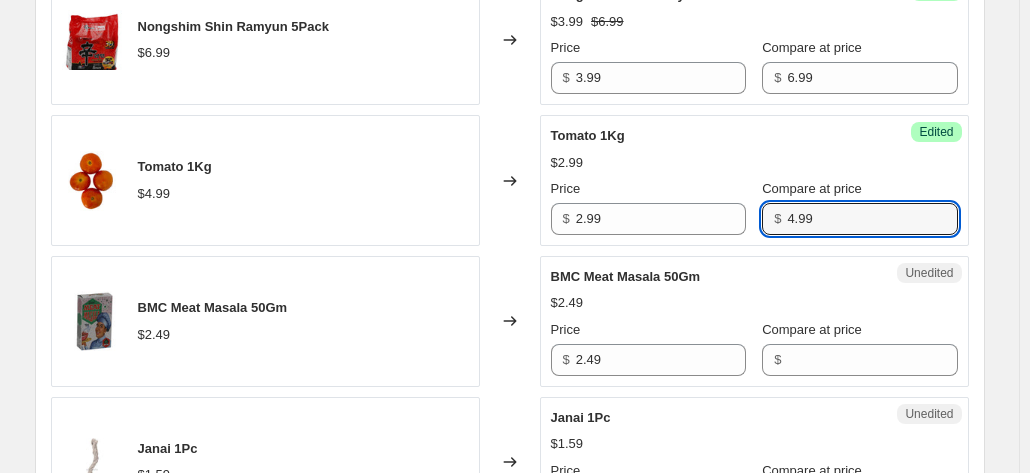 type on "4.99" 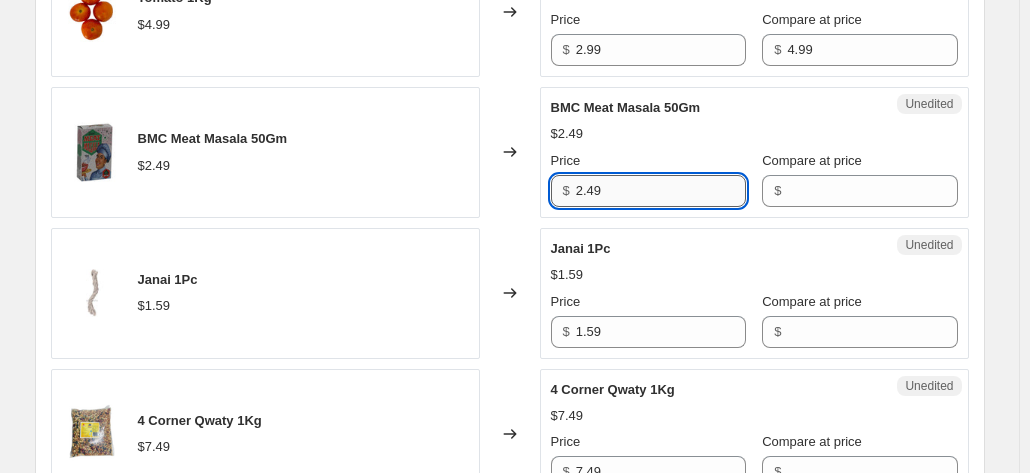 scroll, scrollTop: 1072, scrollLeft: 0, axis: vertical 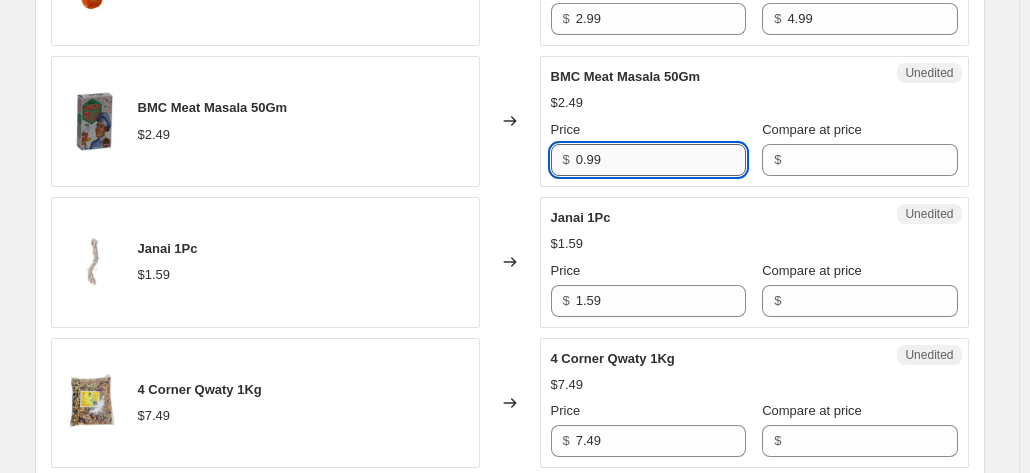 type on "0.99" 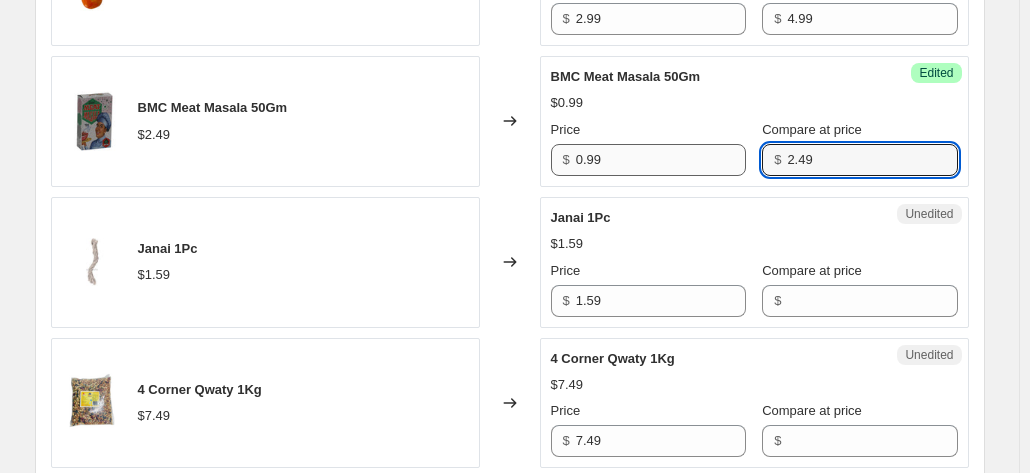 type on "2.49" 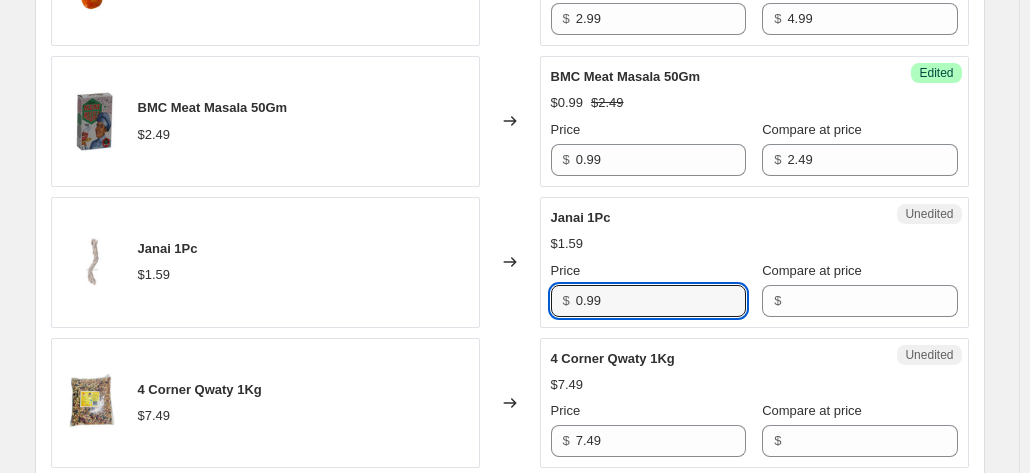 type on "0.99" 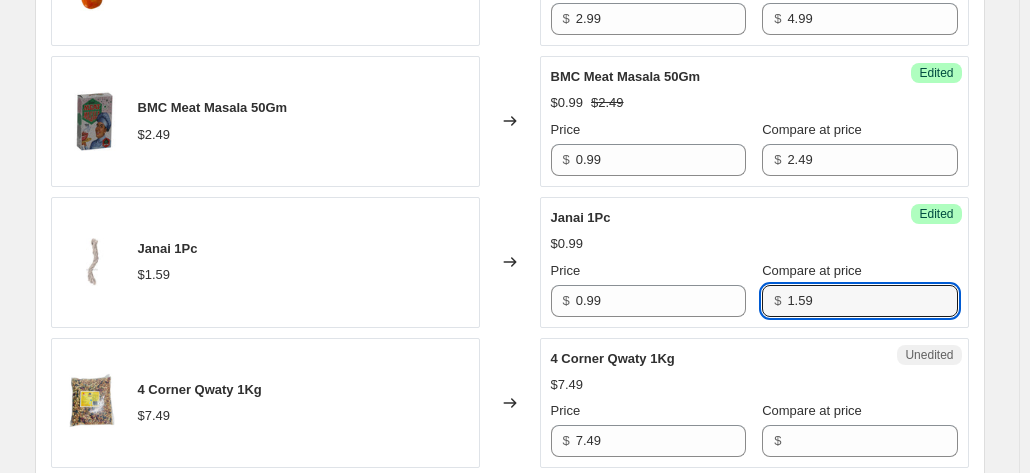 type on "1.59" 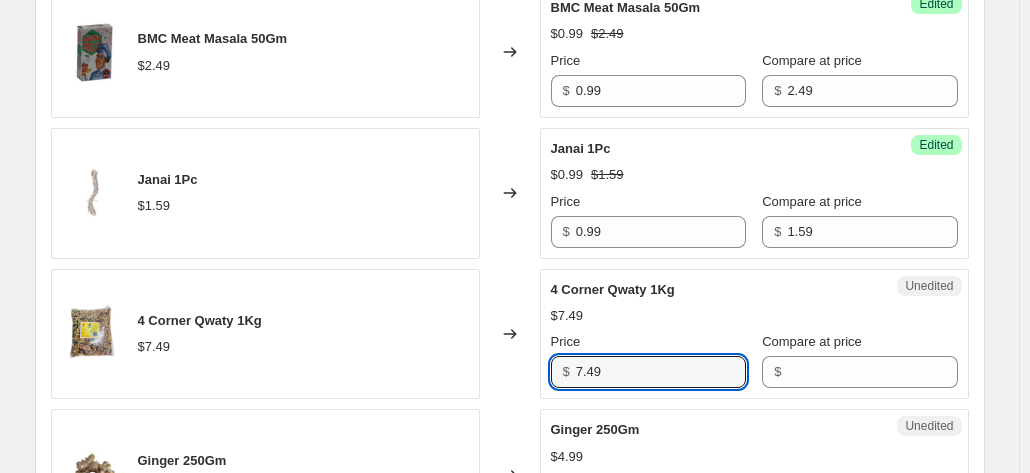 scroll, scrollTop: 1172, scrollLeft: 0, axis: vertical 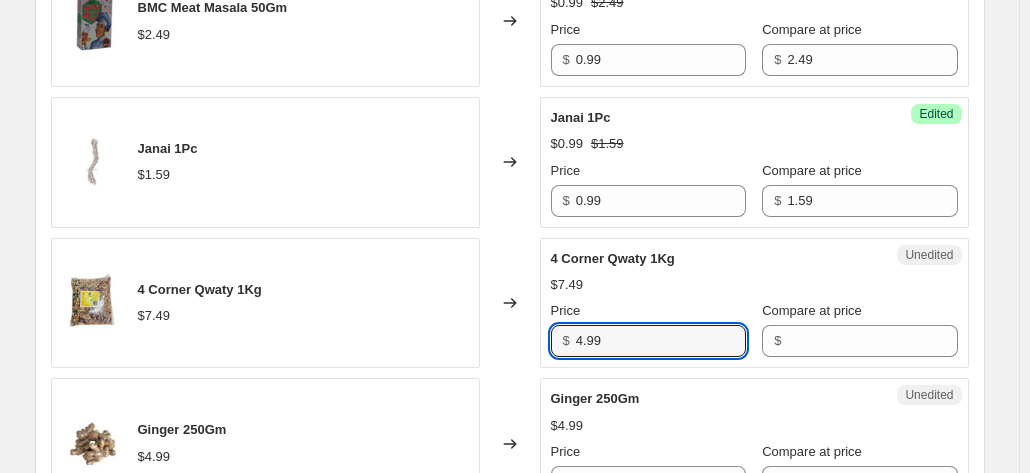 type on "4.99" 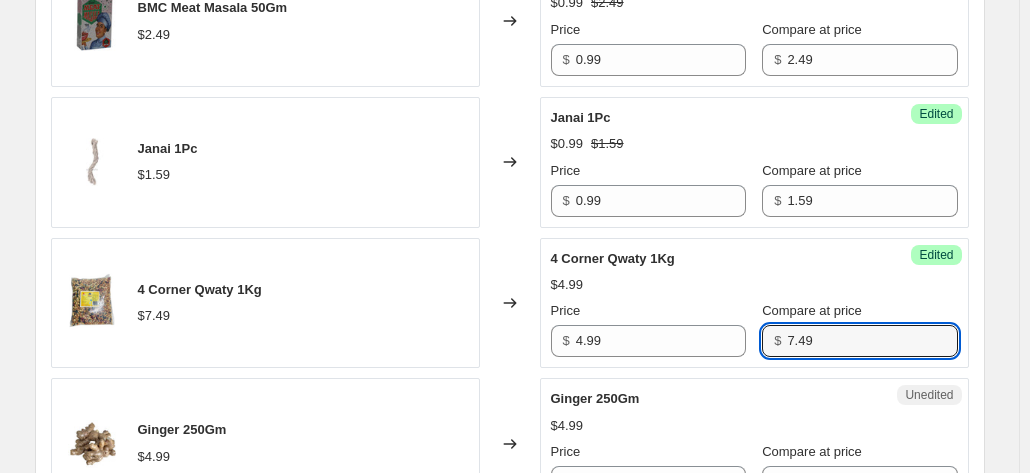 type on "7.49" 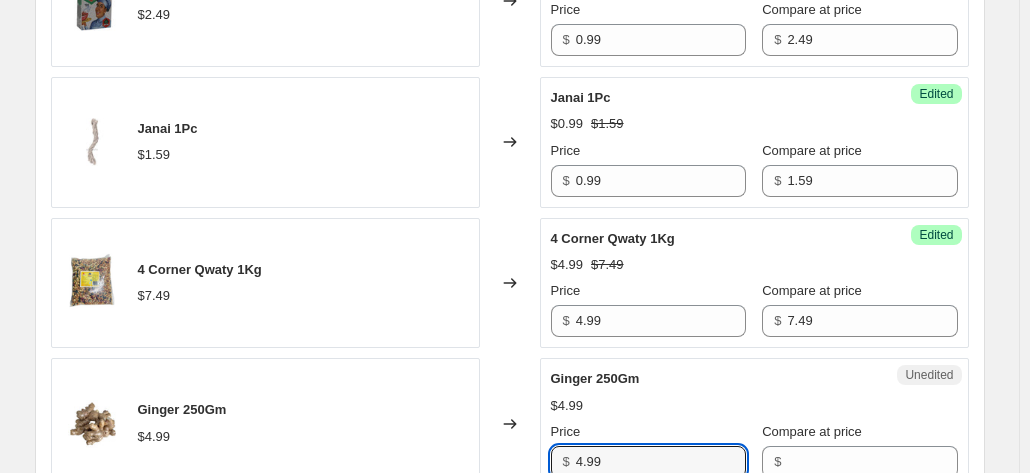 scroll, scrollTop: 1292, scrollLeft: 0, axis: vertical 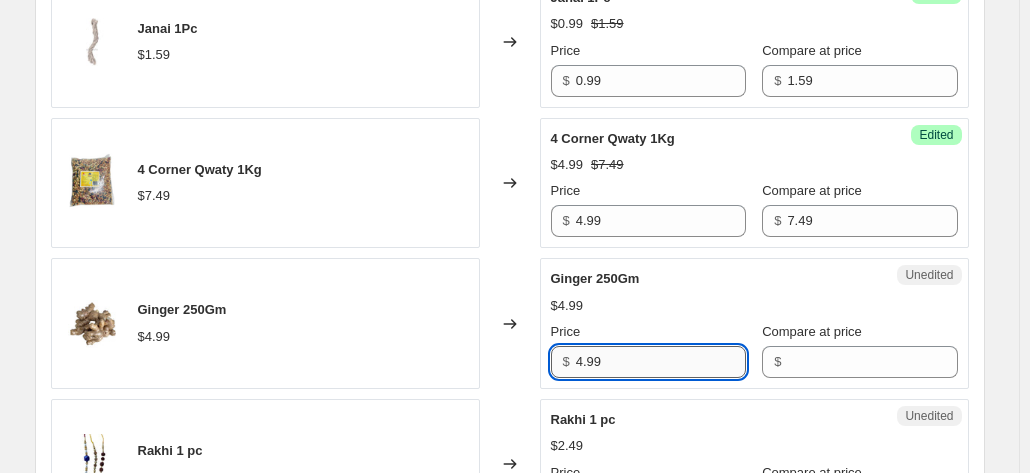 click on "4.99" at bounding box center [661, 362] 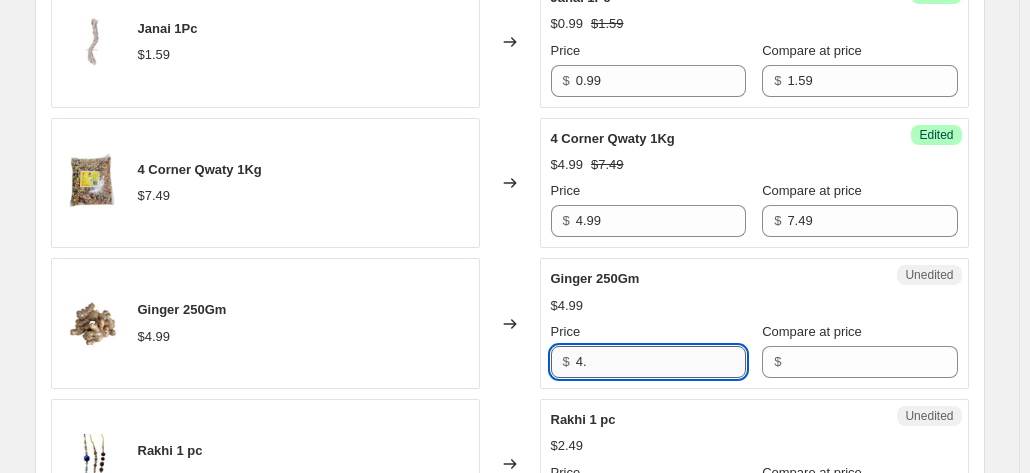 type on "4" 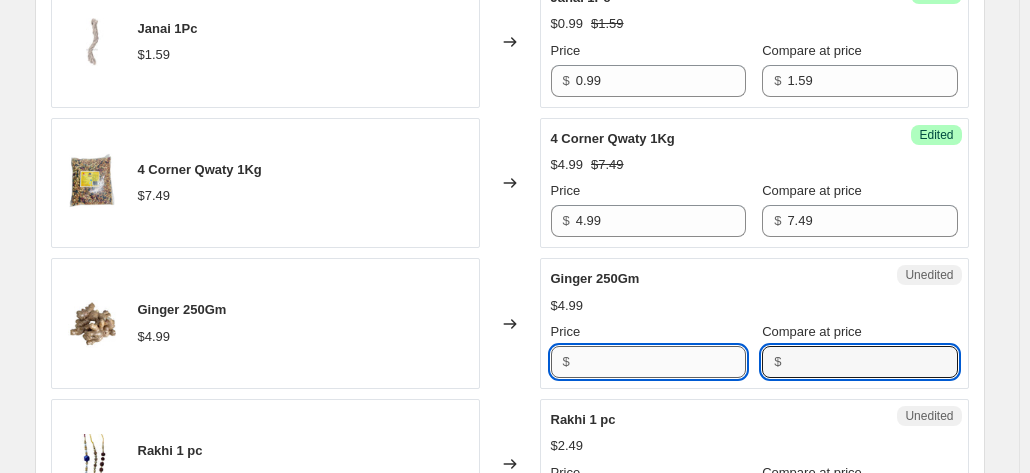 type on "4.99" 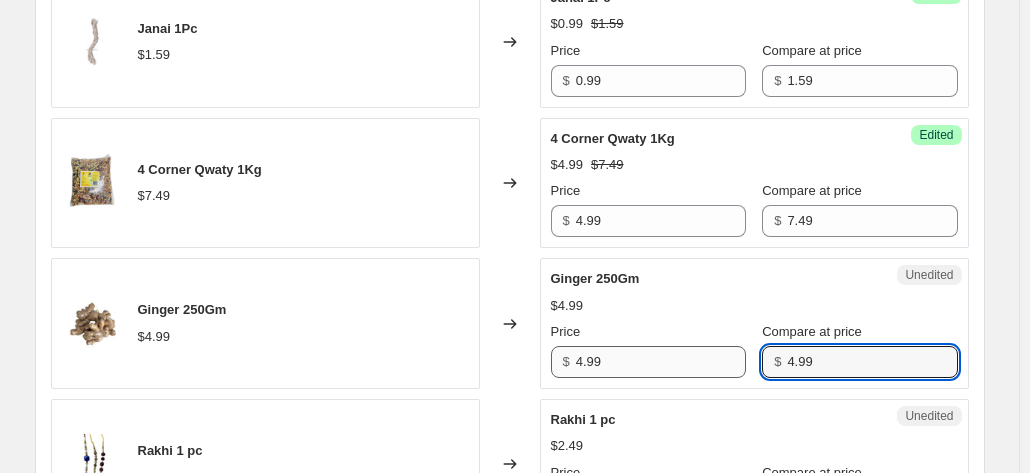 type on "4.99" 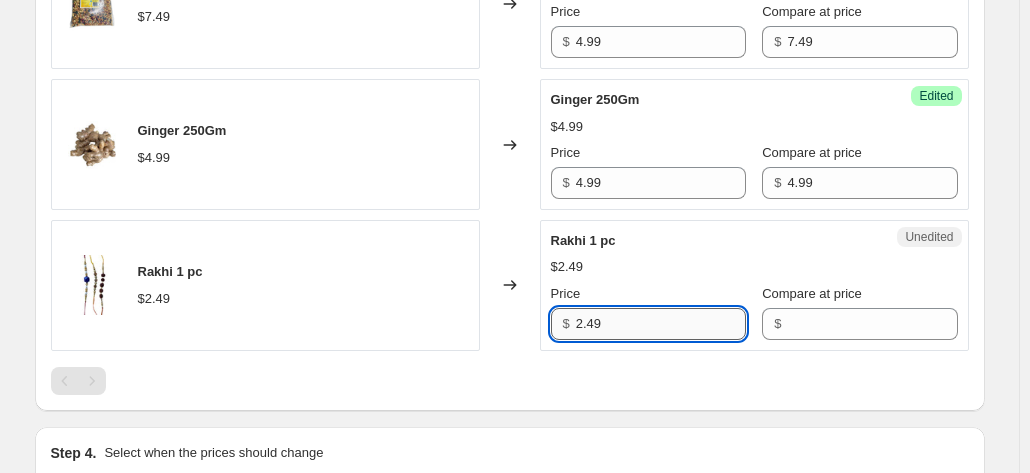 scroll, scrollTop: 1453, scrollLeft: 0, axis: vertical 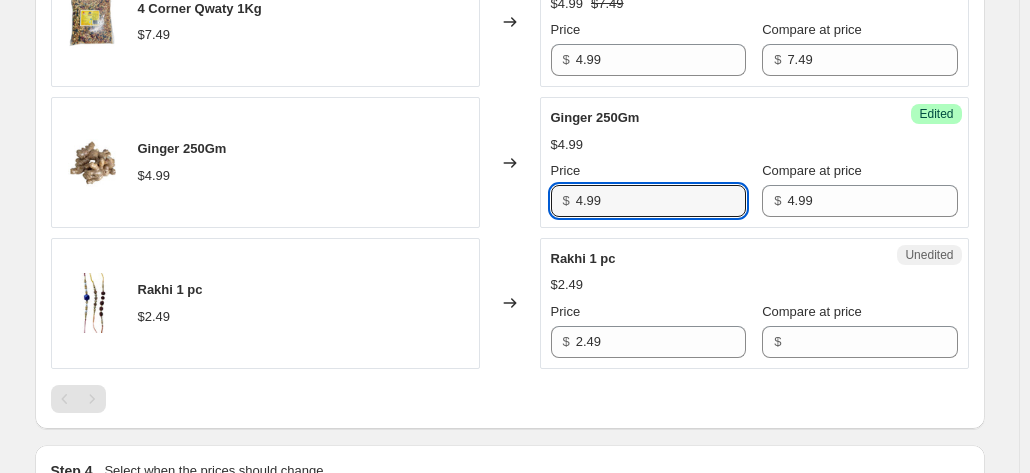 click on "4.99" at bounding box center (661, 201) 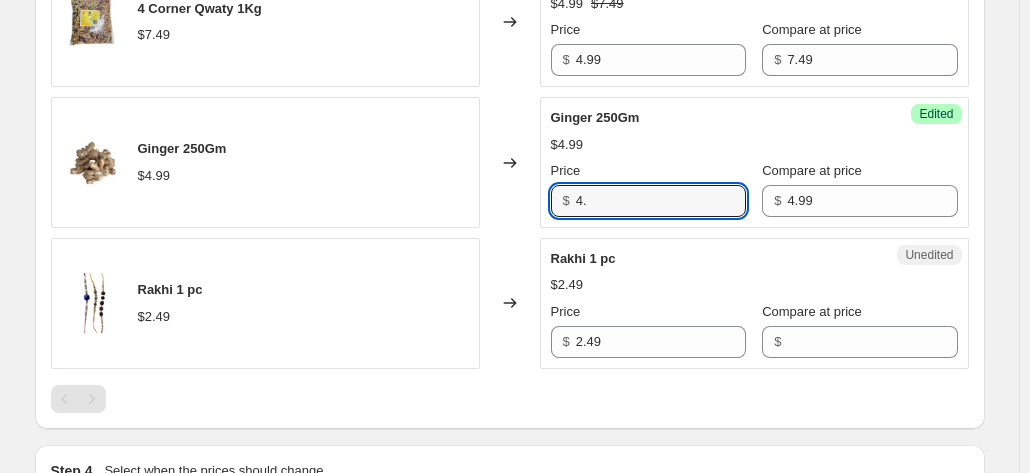 type on "4" 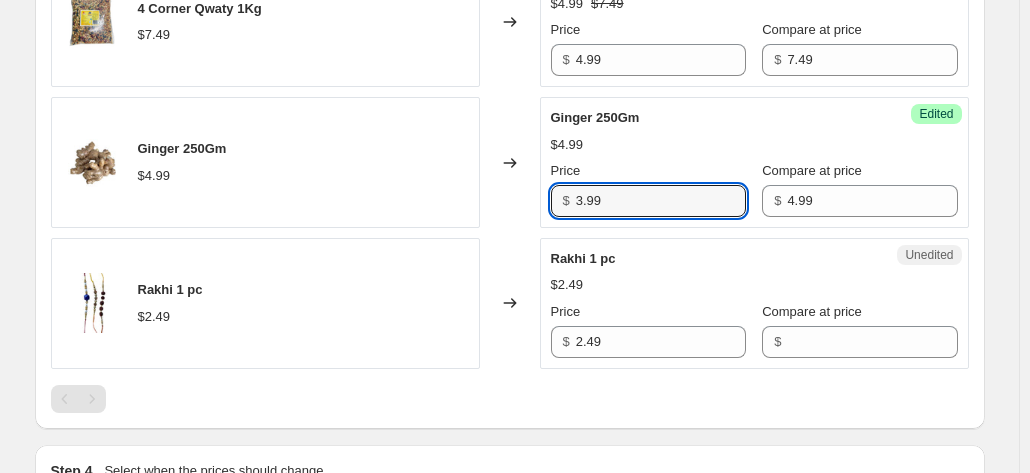 type on "3.99" 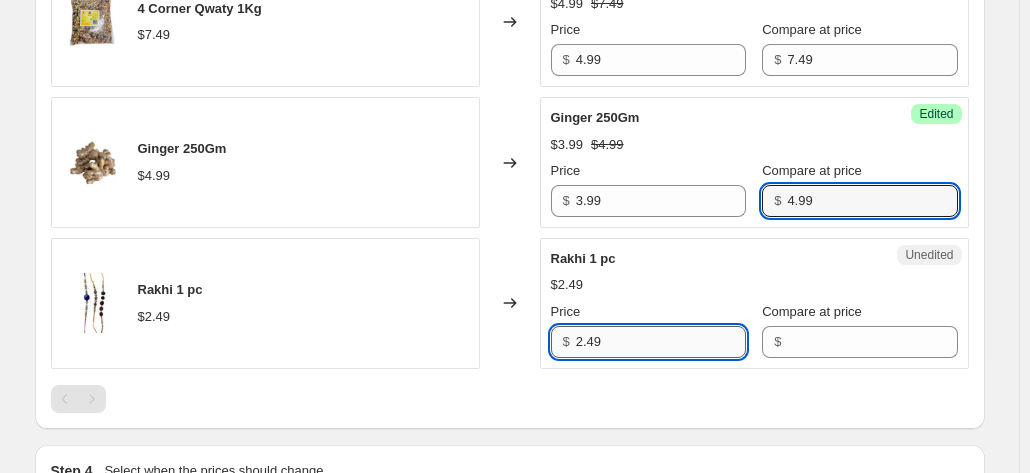 click on "2.49" at bounding box center [661, 342] 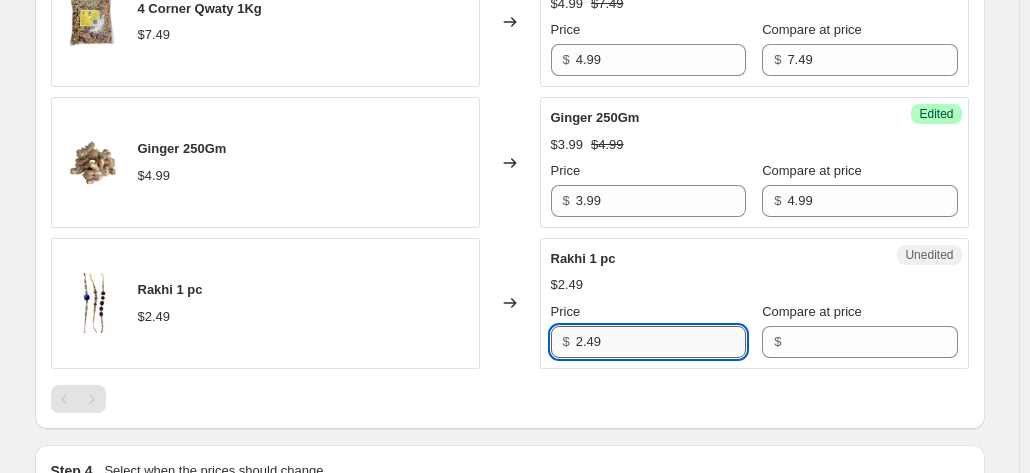click on "2.49" at bounding box center (661, 342) 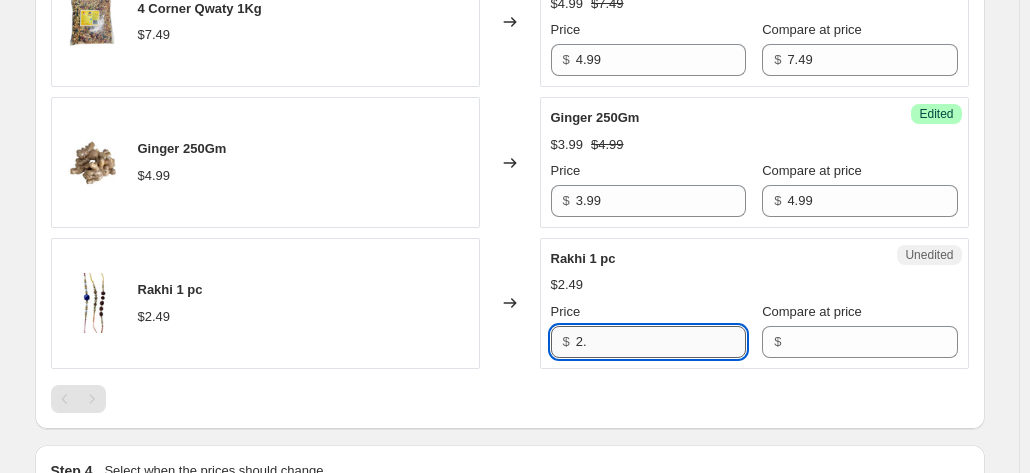 type on "2" 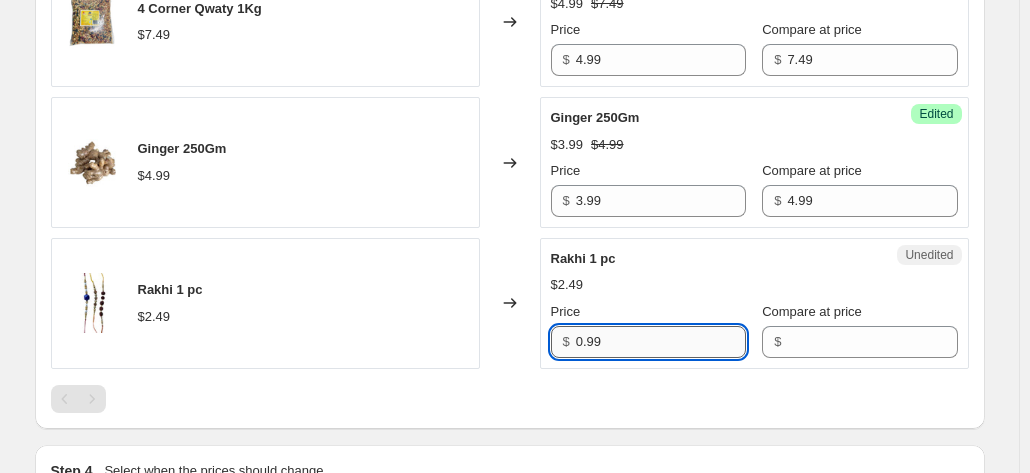 type on "0.99" 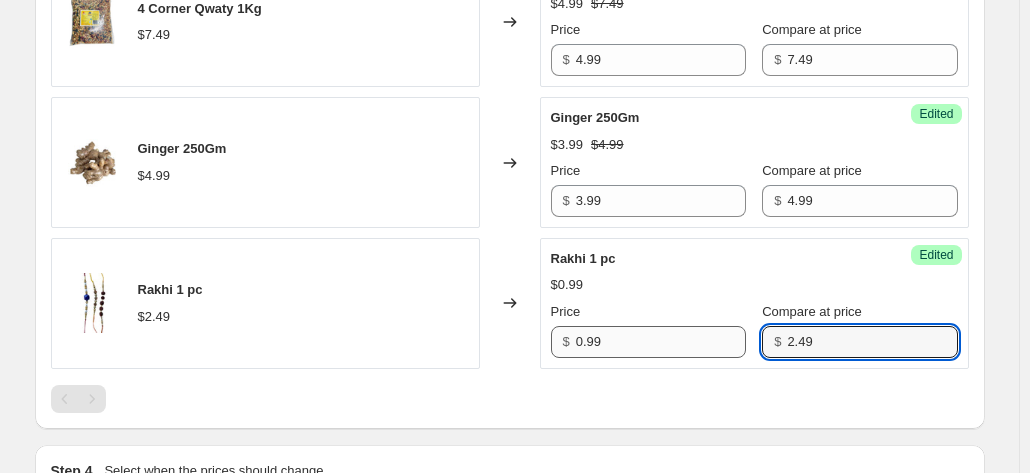 type on "2.49" 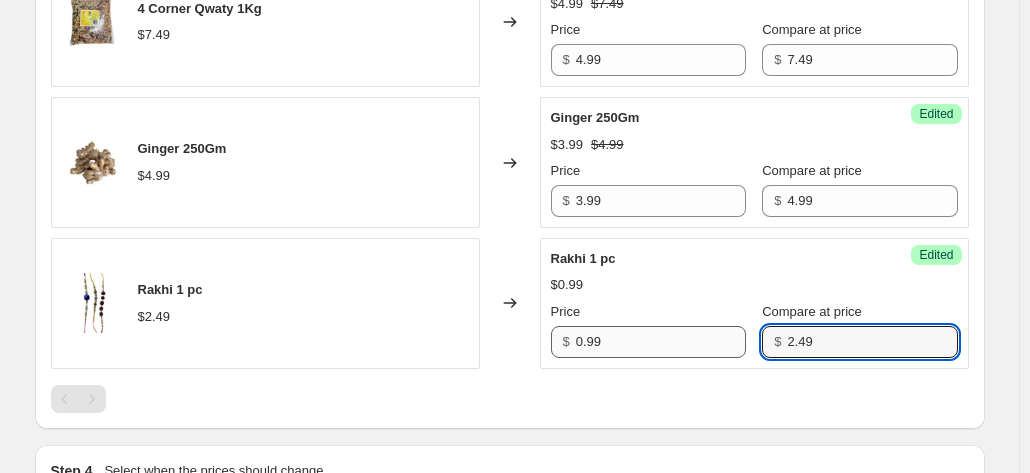 scroll, scrollTop: 1712, scrollLeft: 0, axis: vertical 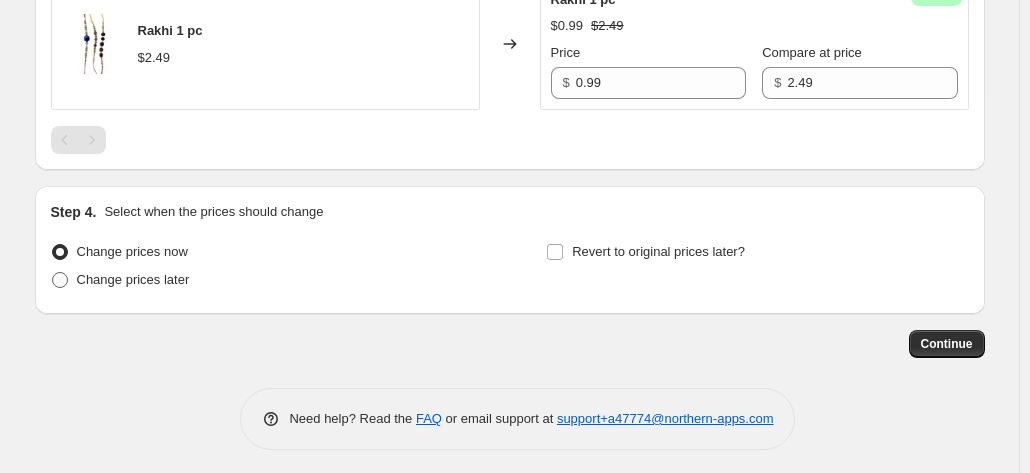 click on "Change prices later" at bounding box center [133, 279] 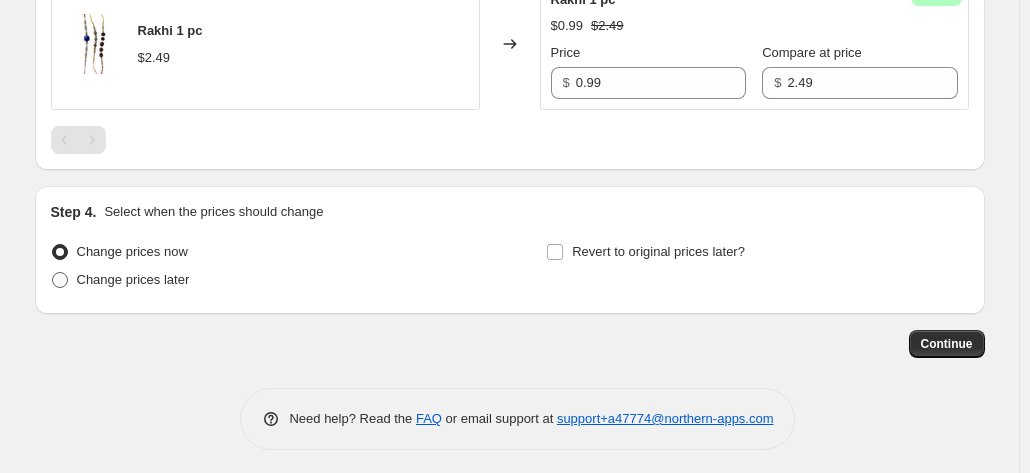 radio on "true" 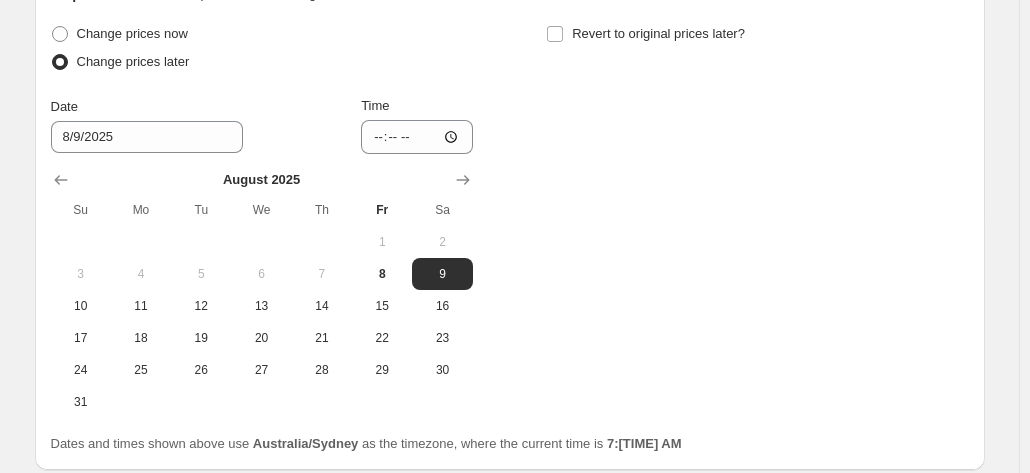 scroll, scrollTop: 1912, scrollLeft: 0, axis: vertical 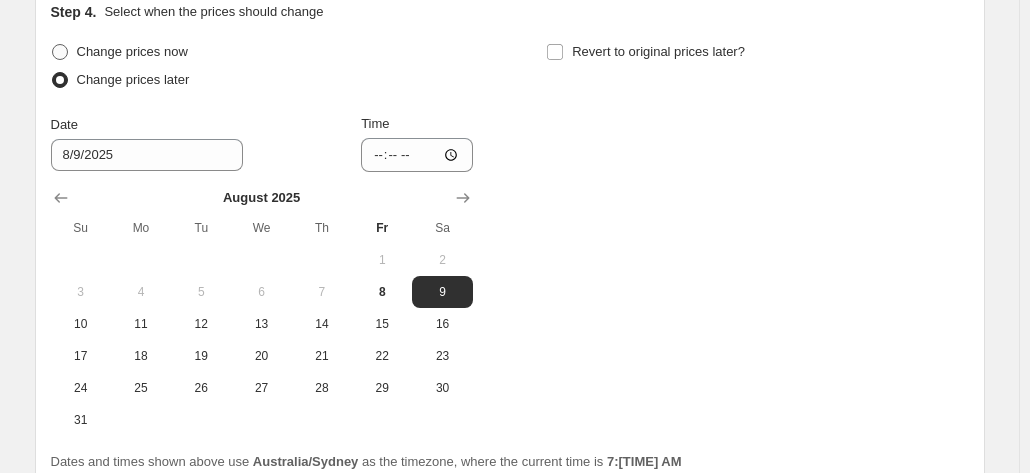 click at bounding box center (60, 52) 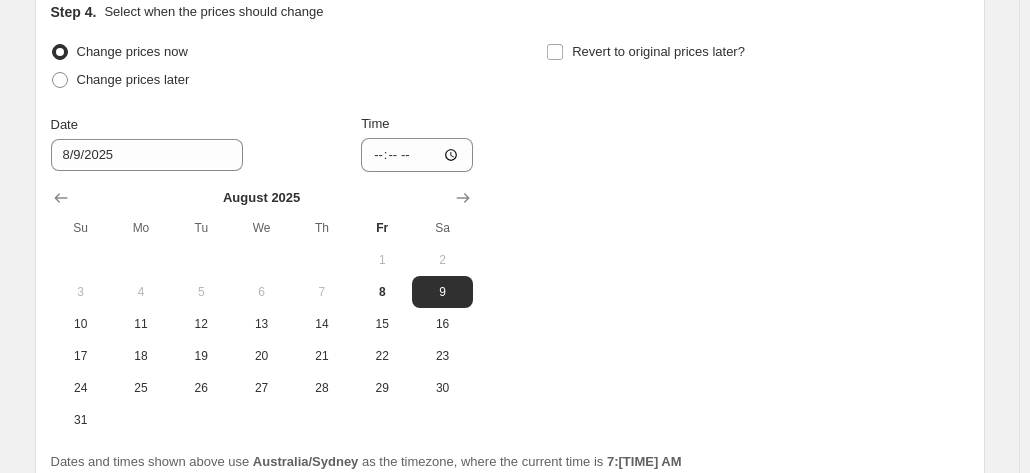 scroll, scrollTop: 1712, scrollLeft: 0, axis: vertical 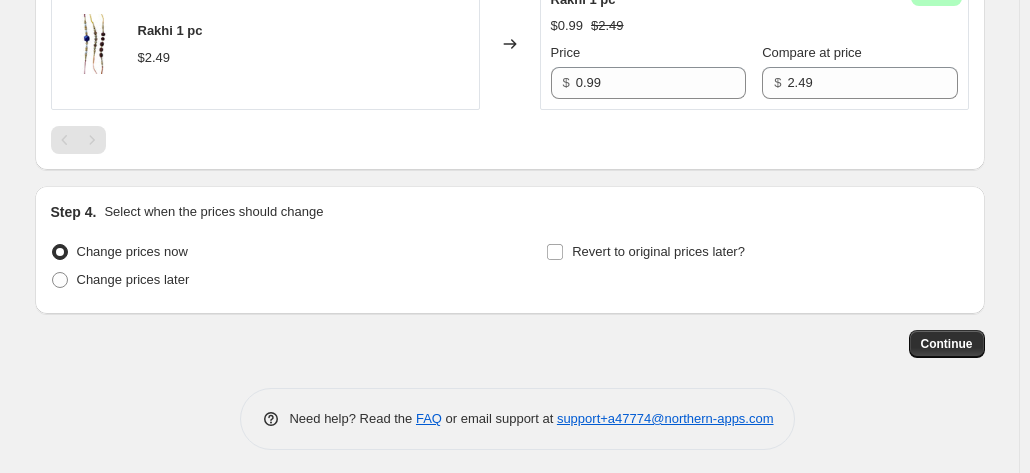 drag, startPoint x: 681, startPoint y: 243, endPoint x: 670, endPoint y: 275, distance: 33.83785 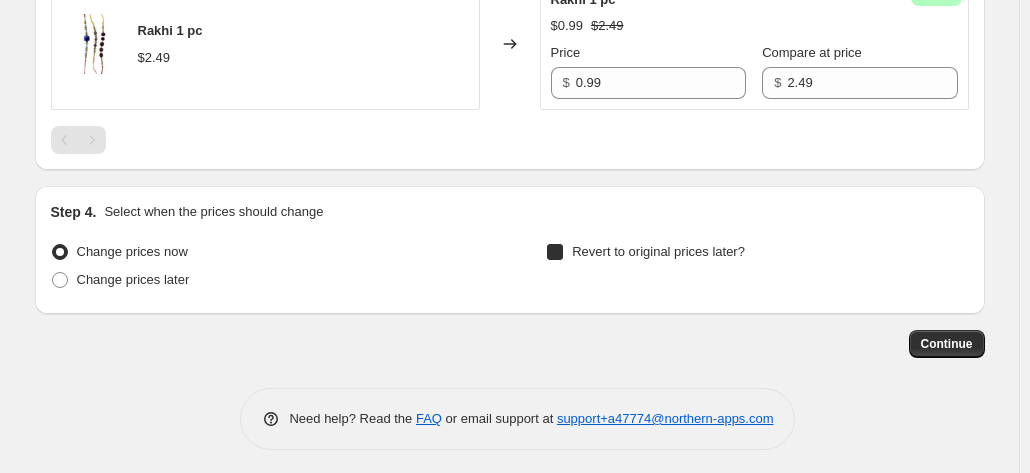checkbox on "true" 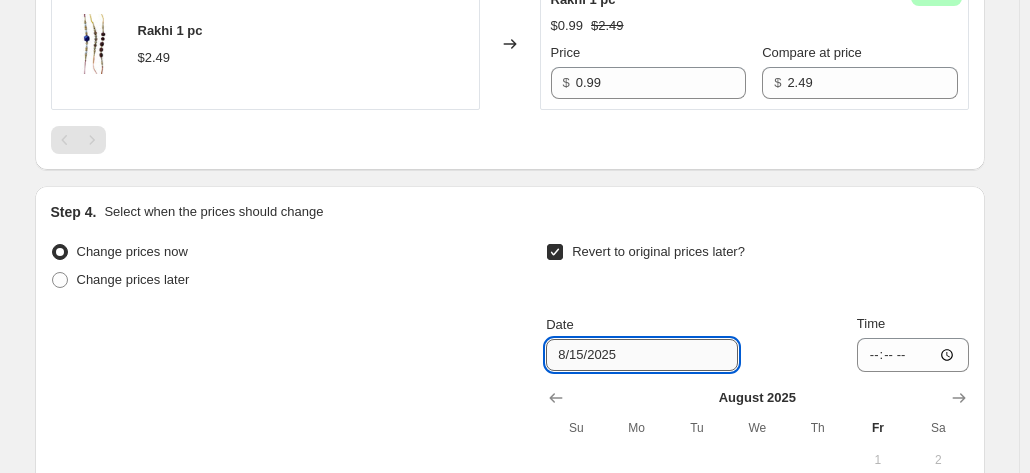 click on "8/15/2025" at bounding box center (642, 355) 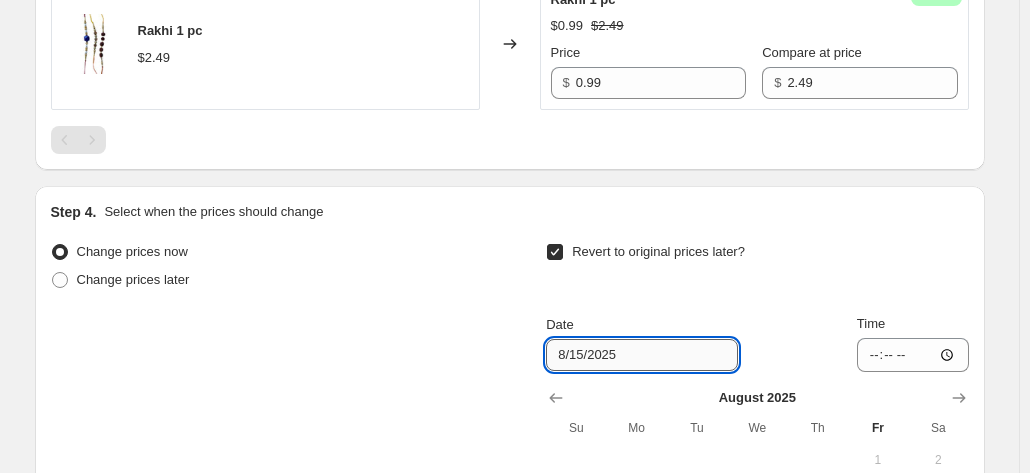 click on "8/15/2025" at bounding box center [642, 355] 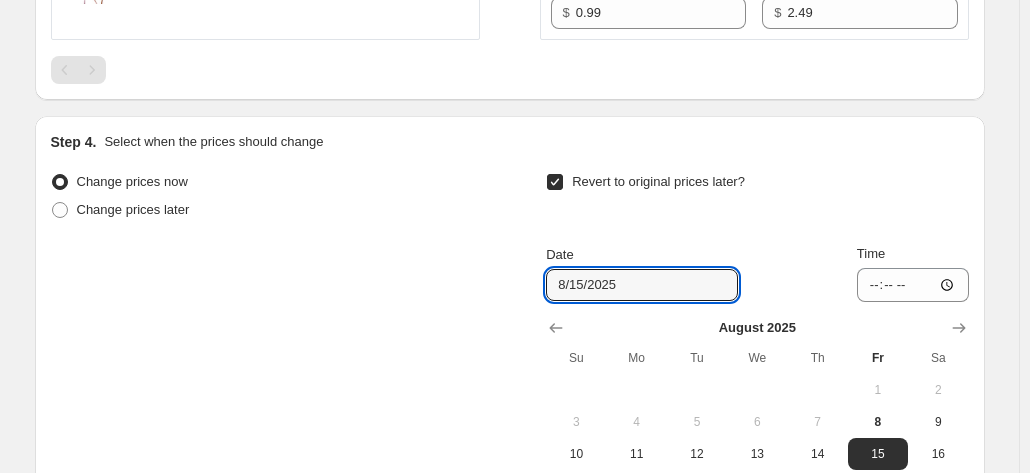 scroll, scrollTop: 1812, scrollLeft: 0, axis: vertical 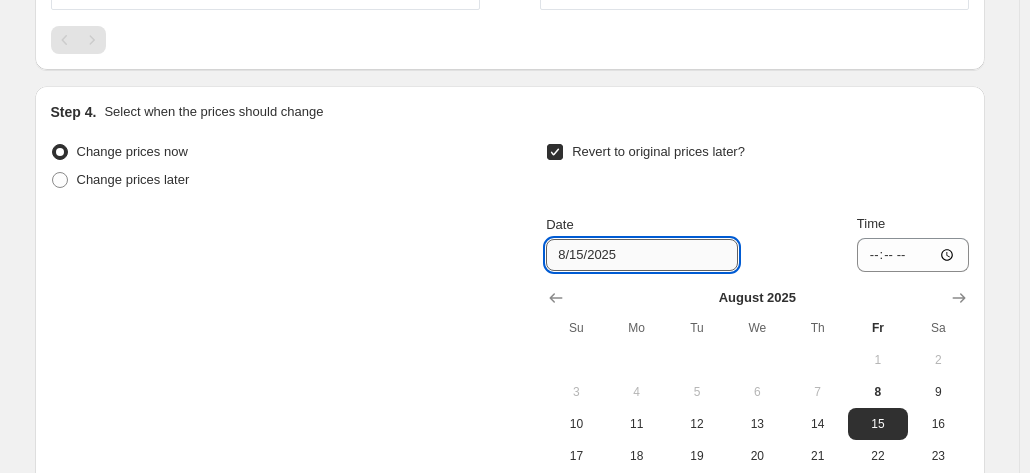 click on "8/15/2025" at bounding box center (642, 255) 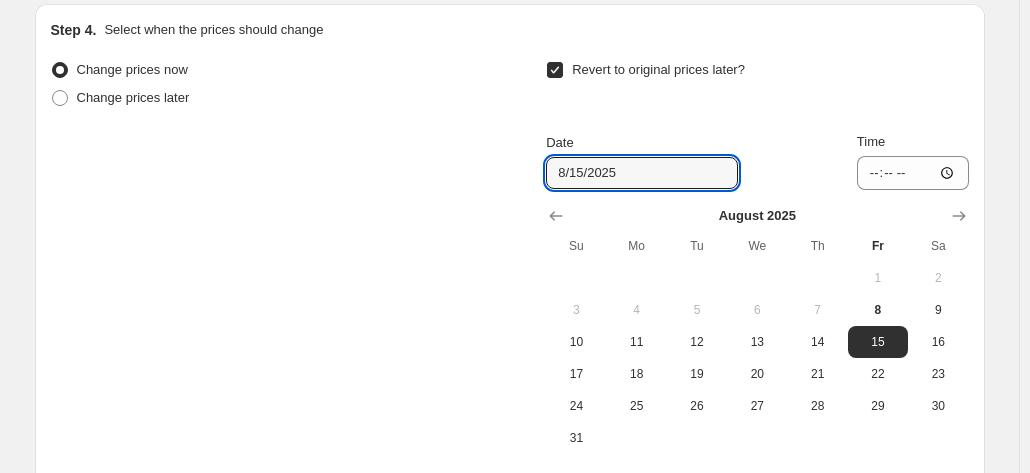 scroll, scrollTop: 1912, scrollLeft: 0, axis: vertical 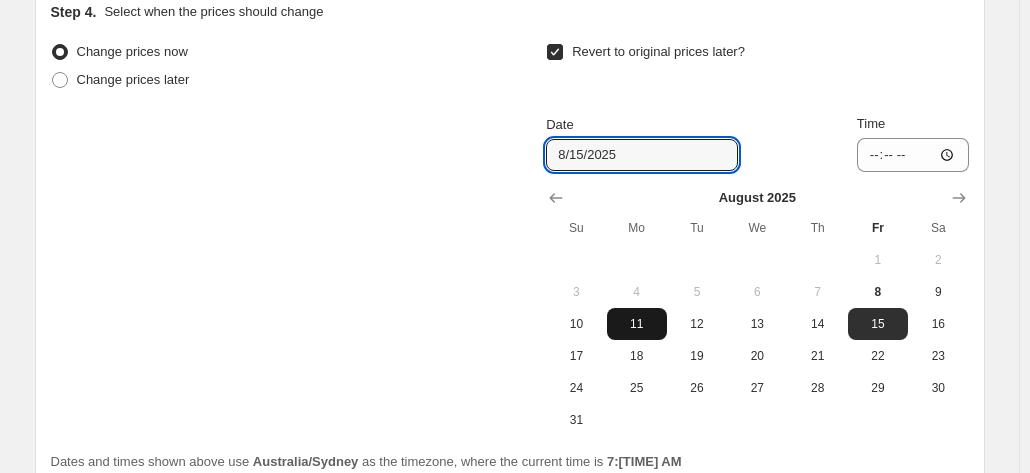 click on "11" at bounding box center (637, 324) 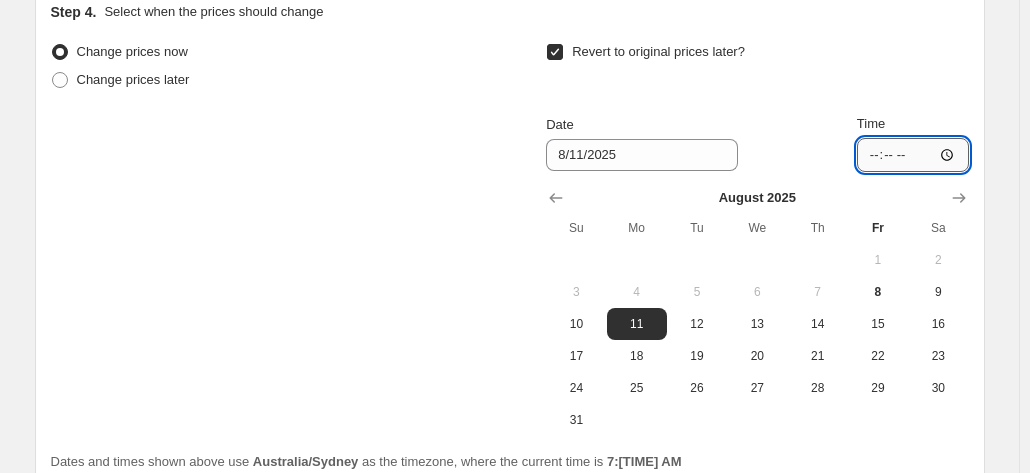 click on "07:42" at bounding box center (913, 155) 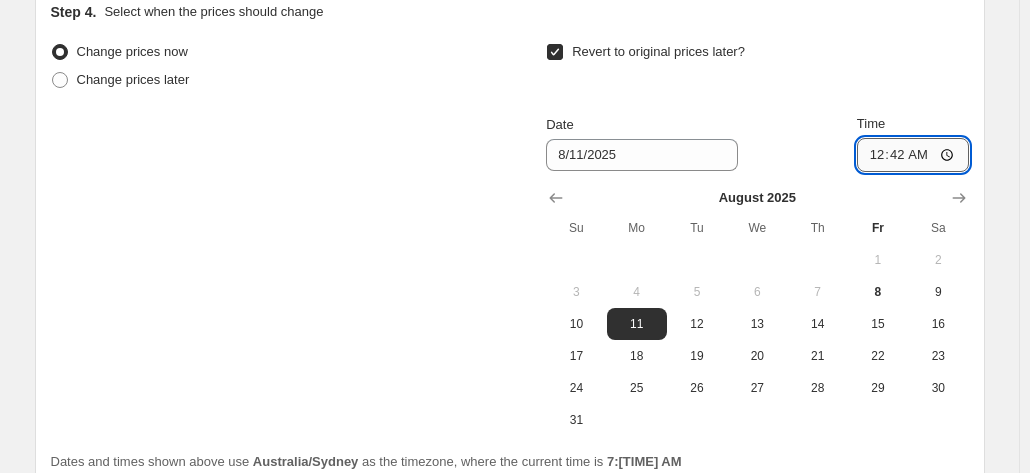 type on "00:00" 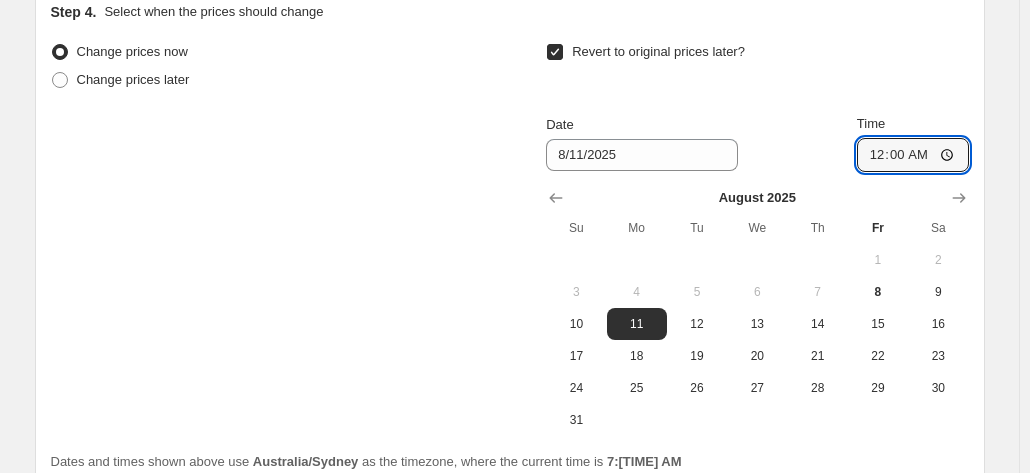 click on "Change prices now Change prices later Revert to original prices later? Date 8/11/2025 Time 00:00 August   2025 Su Mo Tu We Th Fr Sa 1 2 3 4 5 6 7 8 9 10 11 12 13 14 15 16 17 18 19 20 21 22 23 24 25 26 27 28 29 30 31" at bounding box center [510, 237] 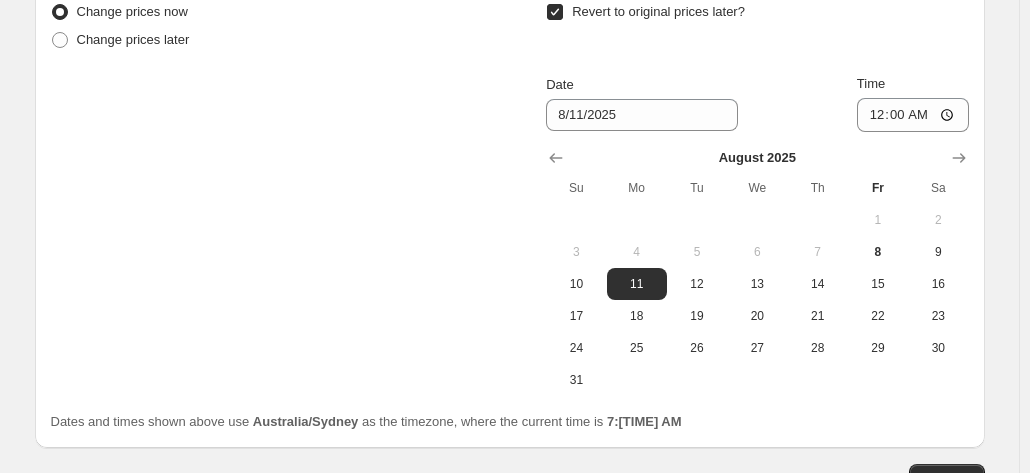 scroll, scrollTop: 2012, scrollLeft: 0, axis: vertical 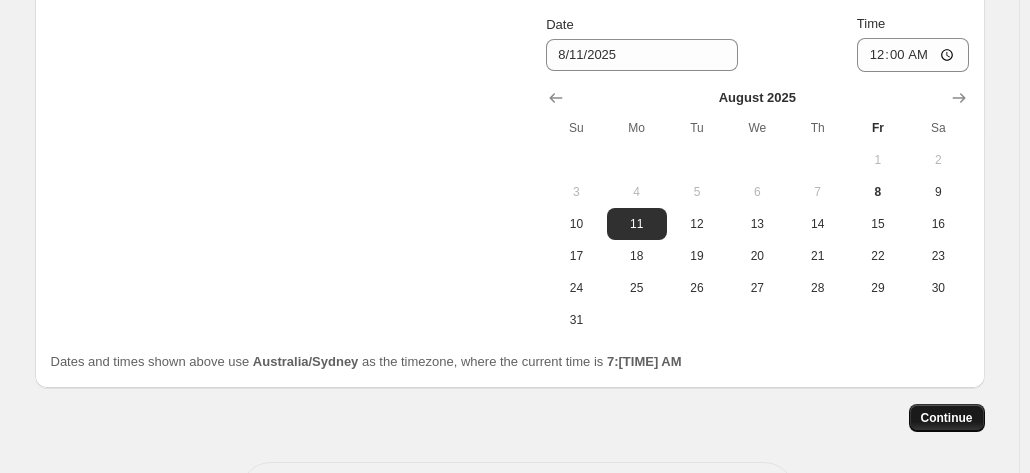 click on "Continue" at bounding box center [947, 418] 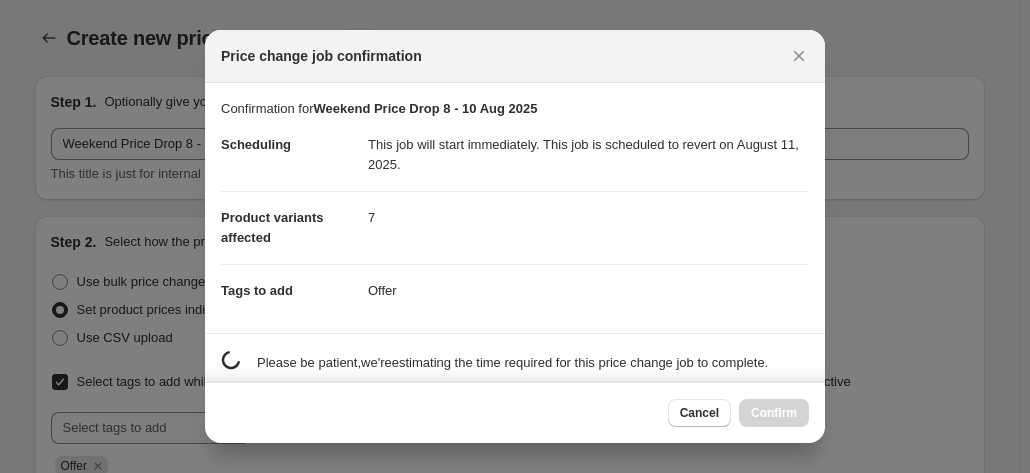scroll, scrollTop: 2012, scrollLeft: 0, axis: vertical 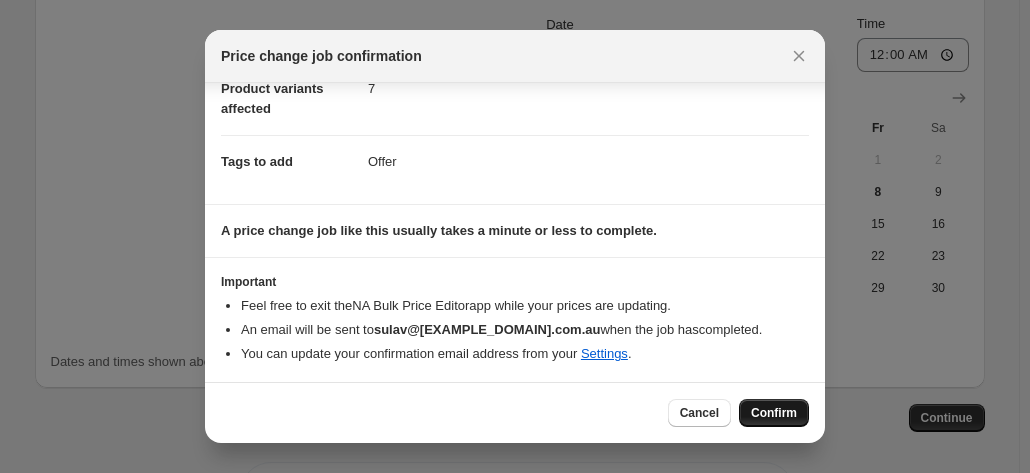 click on "Confirm" at bounding box center [774, 413] 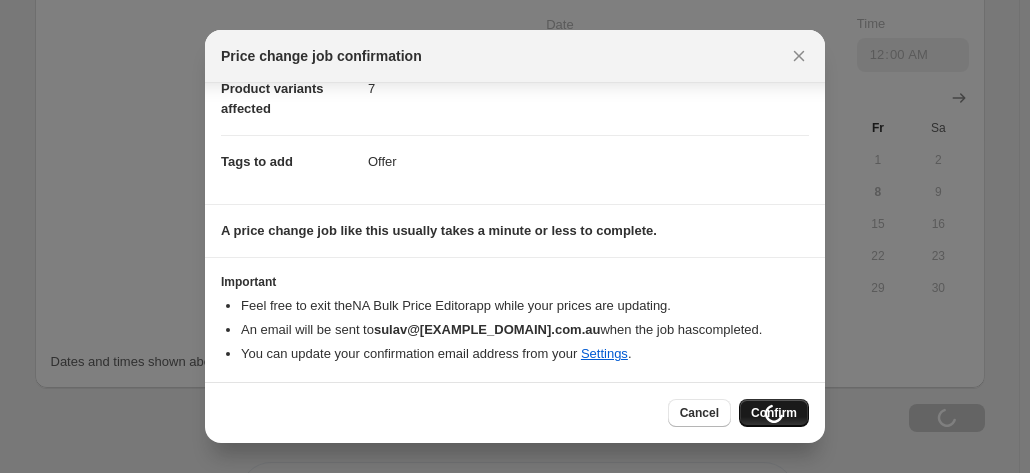scroll, scrollTop: 2080, scrollLeft: 0, axis: vertical 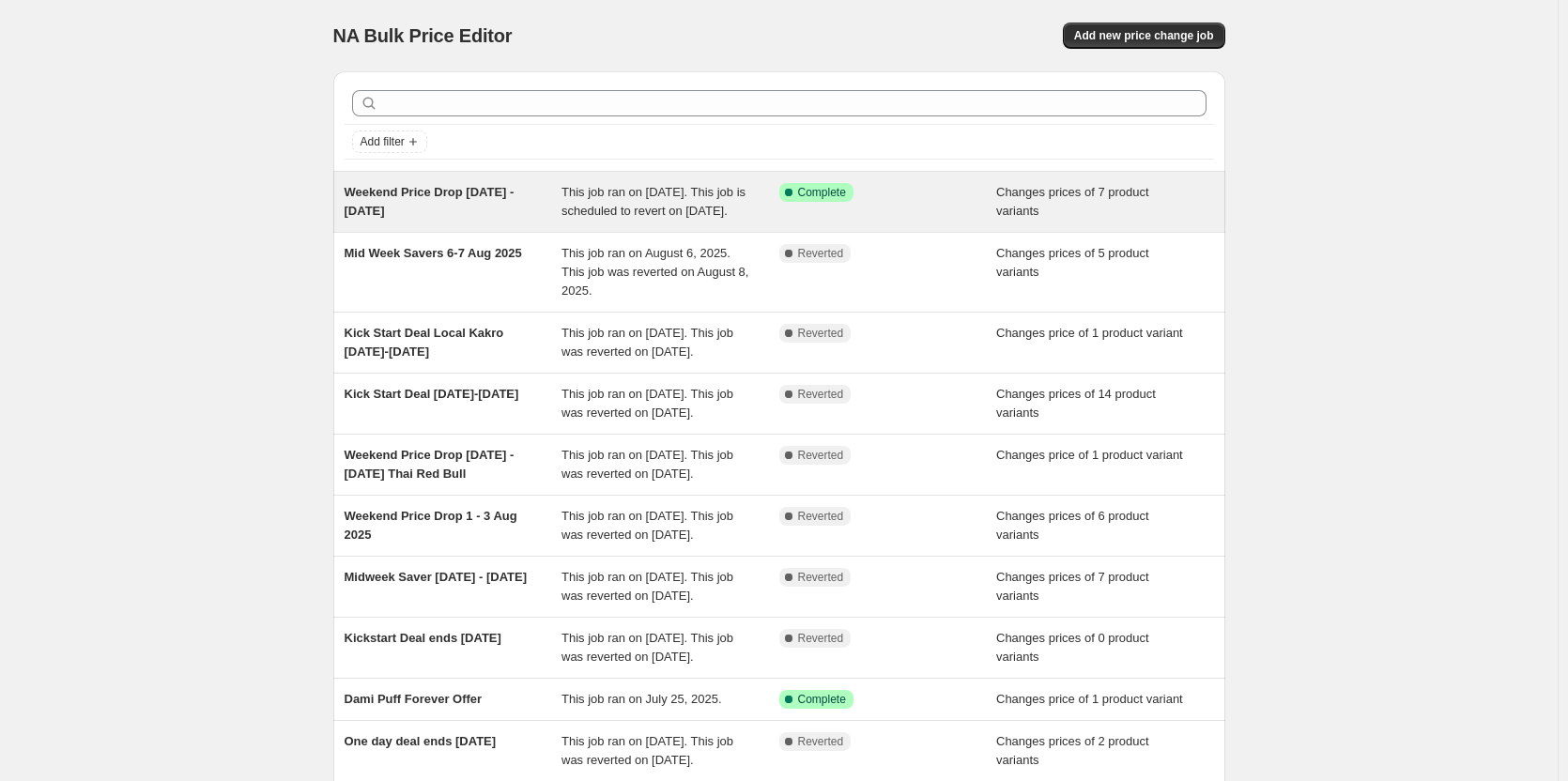 click on "Weekend Price Drop [DATE] - [DATE] 2025" at bounding box center (453, 202) 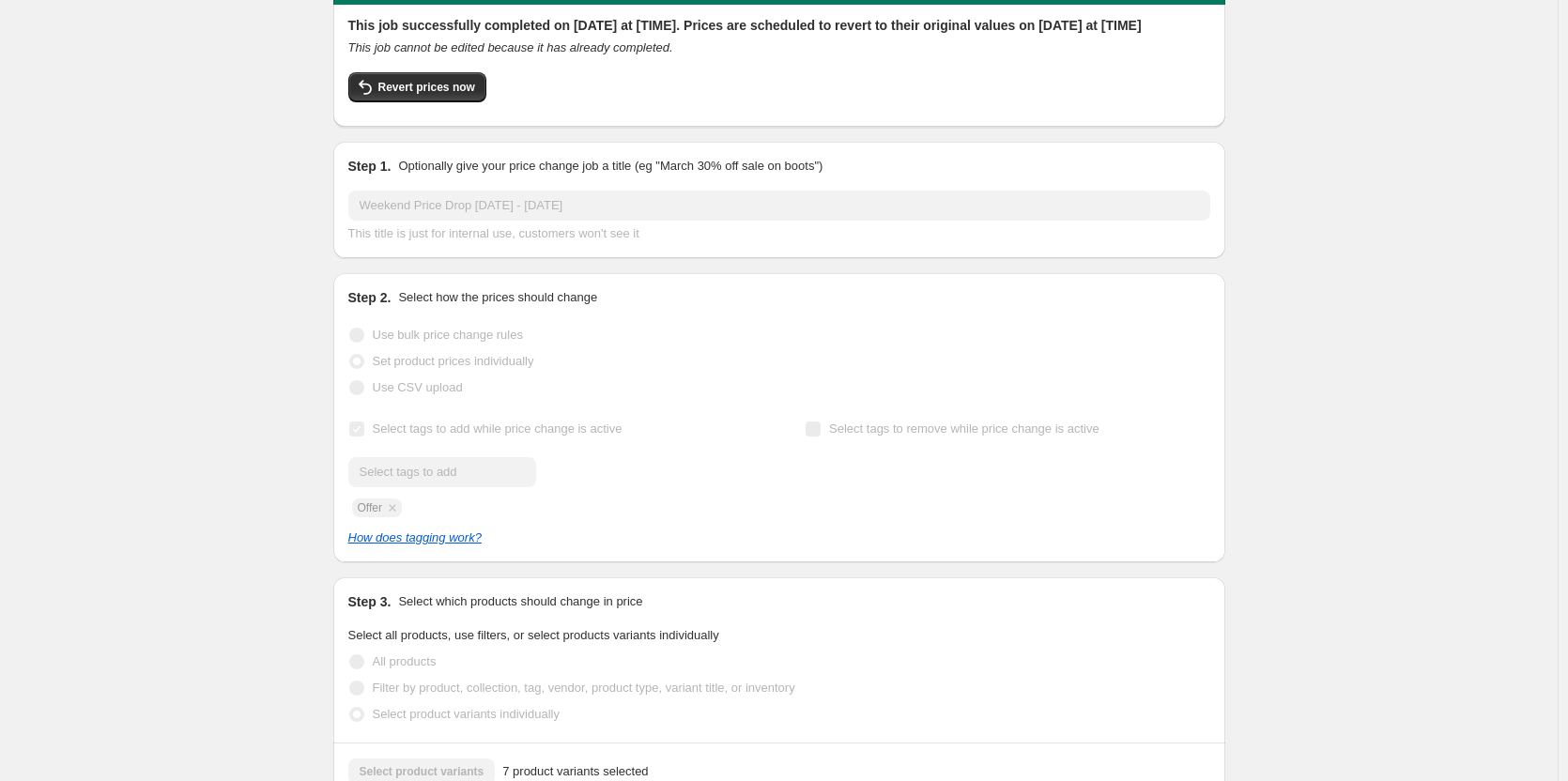 scroll, scrollTop: 0, scrollLeft: 0, axis: both 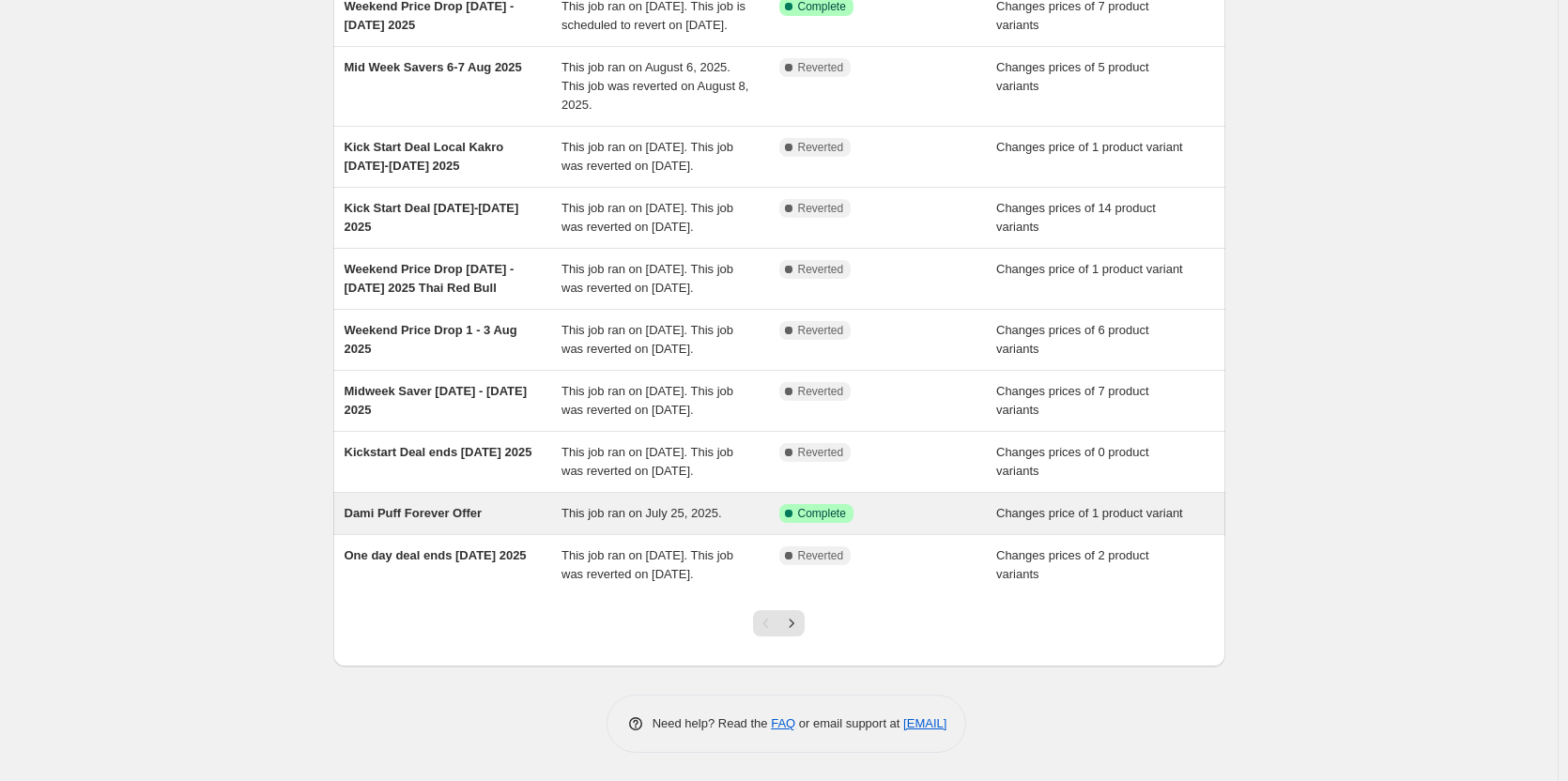 click on "Dami Puff Forever Offer" at bounding box center (413, 513) 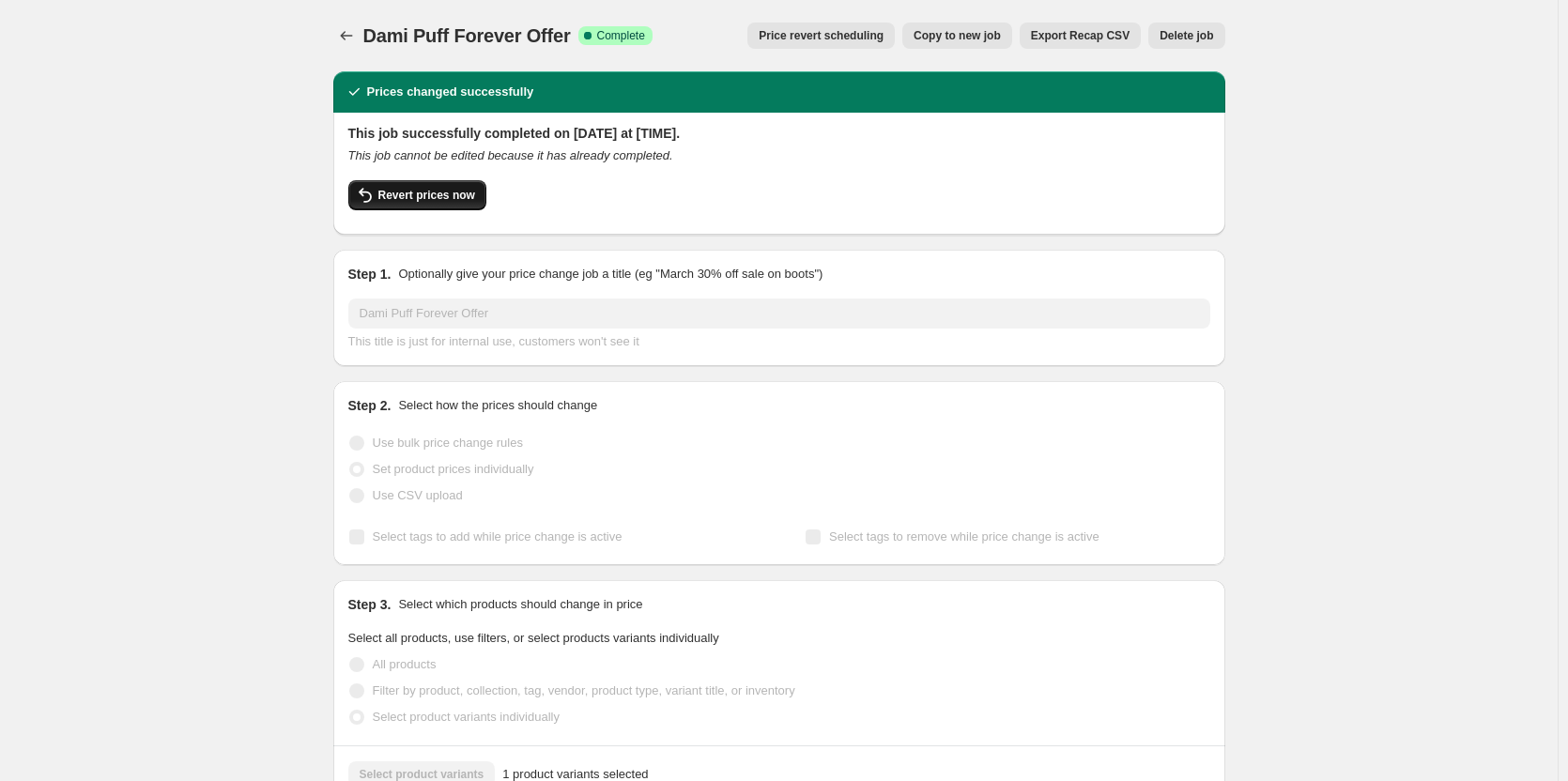 click on "Revert prices now" at bounding box center (417, 195) 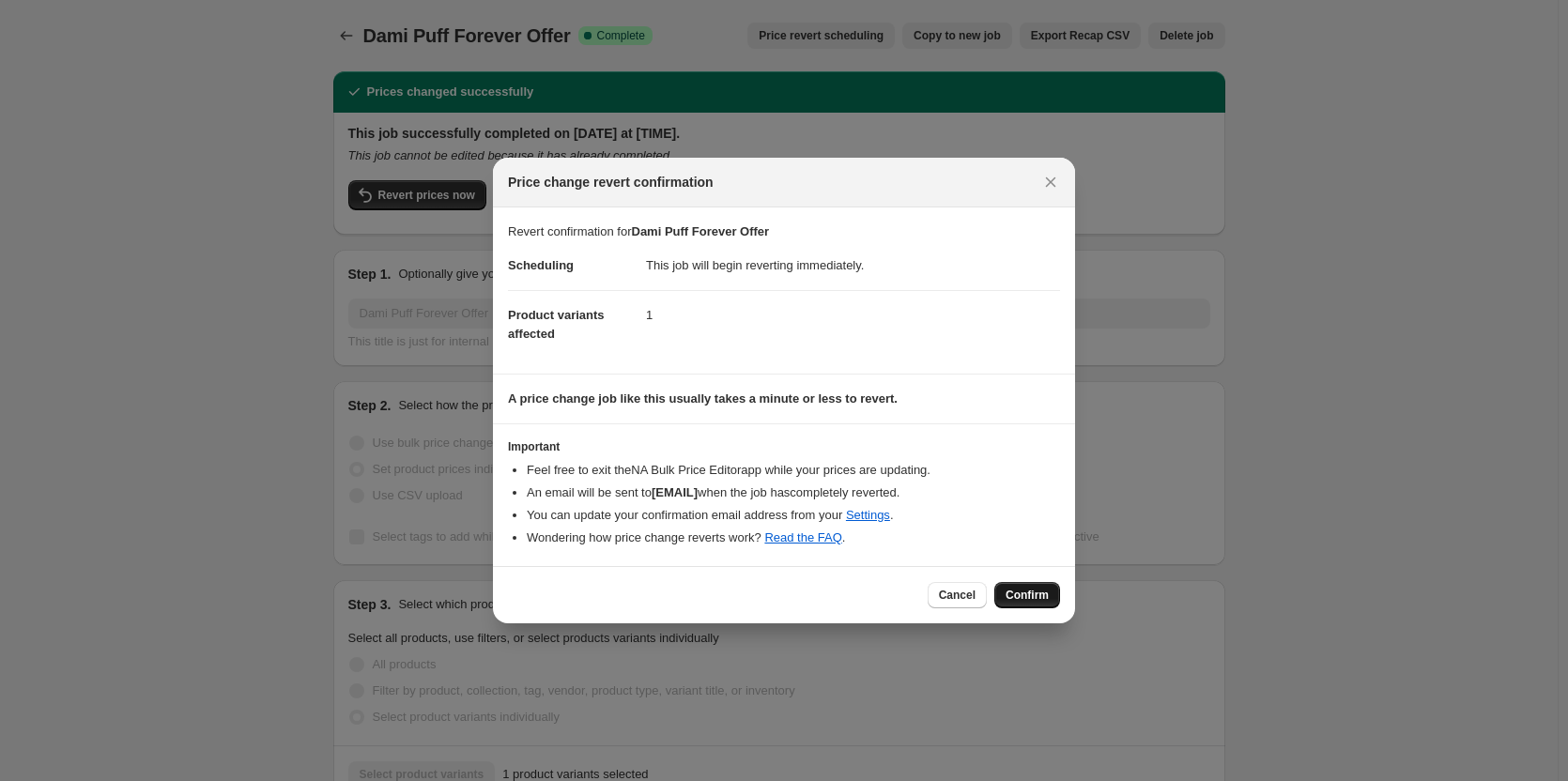 click on "Confirm" at bounding box center (1027, 595) 